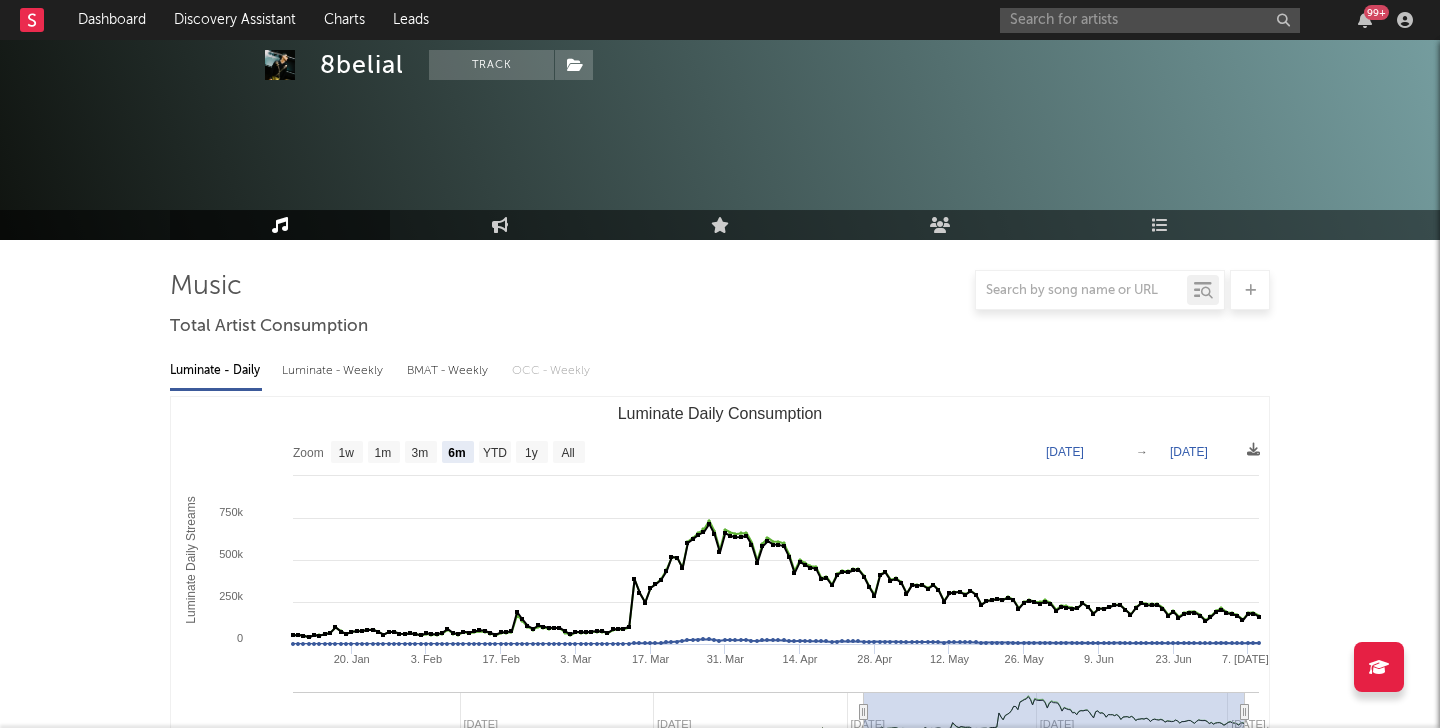 select on "6m" 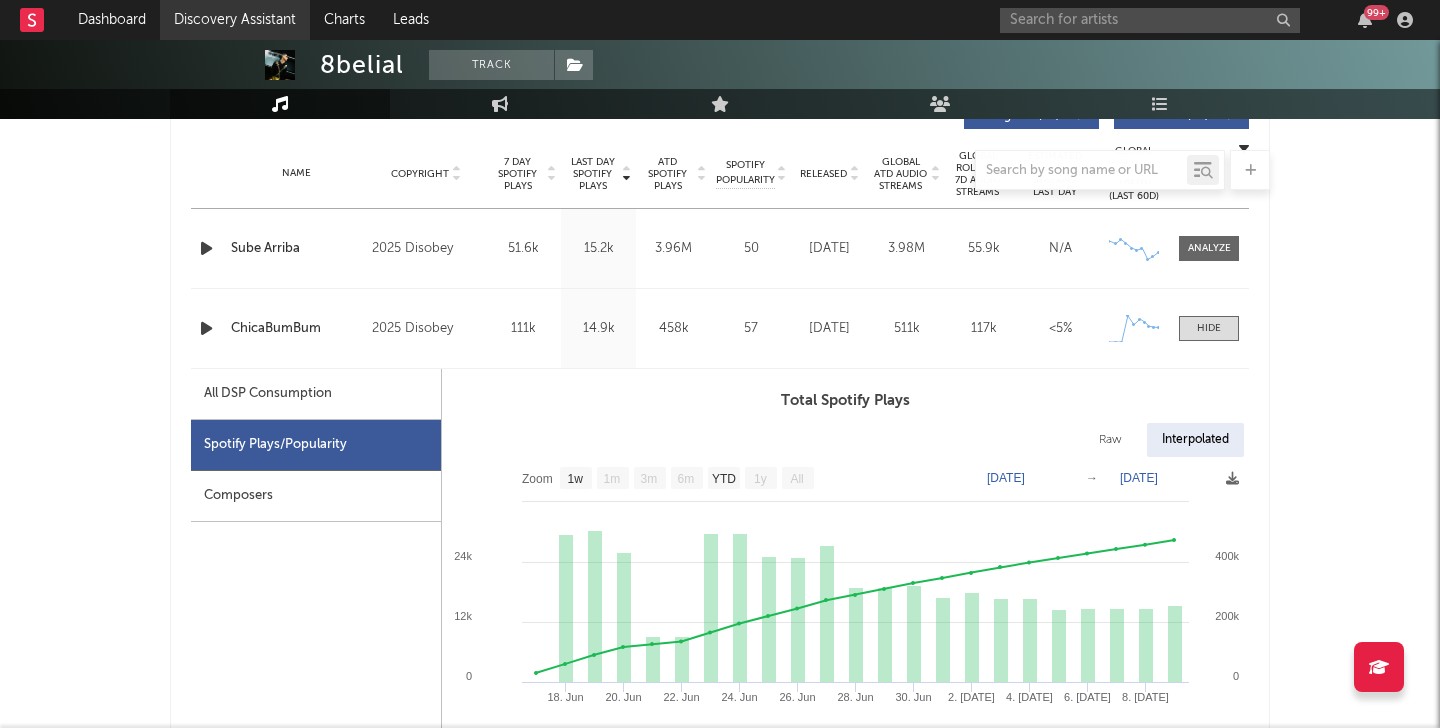 scroll, scrollTop: 790, scrollLeft: 0, axis: vertical 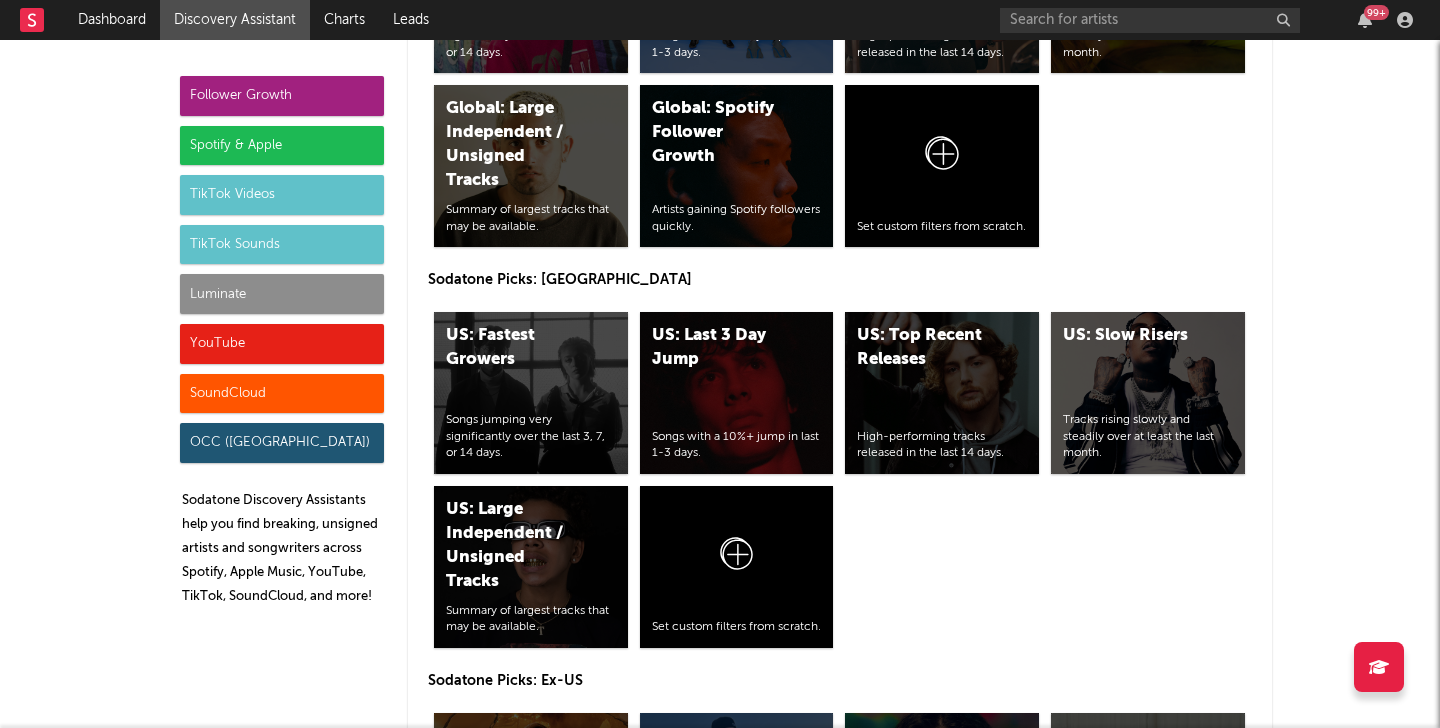 click on "Follower Growth Spotify & Apple TikTok Videos TikTok Sounds Luminate YouTube SoundCloud OCC ([GEOGRAPHIC_DATA]) Sodatone Discovery Assistants help you find breaking, unsigned artists and songwriters across Spotify, Apple Music, YouTube, TikTok, SoundCloud, and more! Follower Growth  Discovery Assistant Sodatone Picks Cross-platform growth (Overall) Cross-platform growth ([GEOGRAPHIC_DATA]) Cross-platform growth (US) Cross-platform growth ([GEOGRAPHIC_DATA]) Cross-platform growth ([GEOGRAPHIC_DATA]) Cross-platform growth ([GEOGRAPHIC_DATA]) Cross-platform growth ([GEOGRAPHIC_DATA]/GSA) Cross-platform growth ([GEOGRAPHIC_DATA]) Cross-platform growth ([GEOGRAPHIC_DATA]) Cross-platform growth ([GEOGRAPHIC_DATA]) Cross-platform growth ([GEOGRAPHIC_DATA]) Cross-platform growth ([GEOGRAPHIC_DATA]) Cross-platform growth ([GEOGRAPHIC_DATA]) Cross-platform growth (Benelux) Cross-platform growth ([GEOGRAPHIC_DATA]) Cross-platform growth ([GEOGRAPHIC_DATA]) Cross-platform growth ([GEOGRAPHIC_DATA]) Cross-platform growth ([GEOGRAPHIC_DATA]) Cross-platform growth ([GEOGRAPHIC_DATA]) Cross-platform growth ([GEOGRAPHIC_DATA]) Cross-platform growth (Latin) Cross-platform growth ([GEOGRAPHIC_DATA])" at bounding box center [720, -2583] 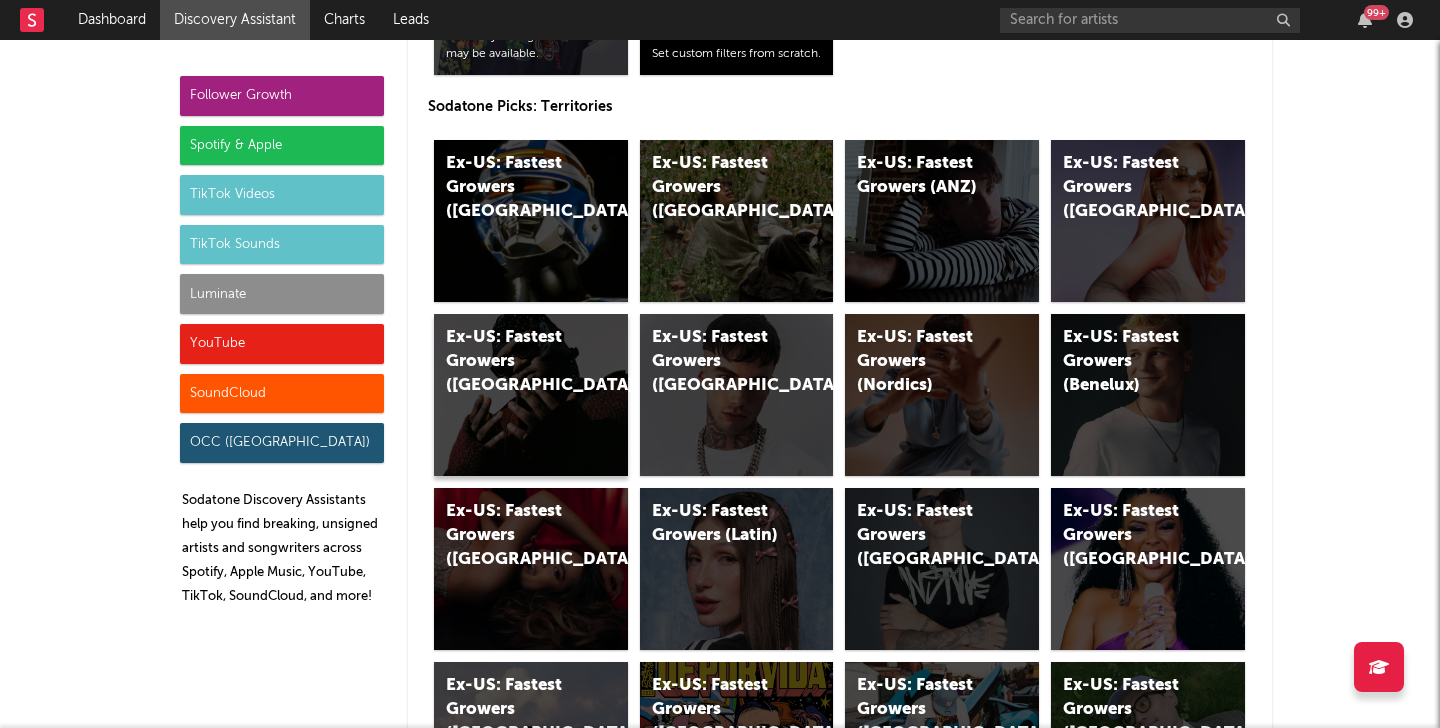 scroll, scrollTop: 10285, scrollLeft: 0, axis: vertical 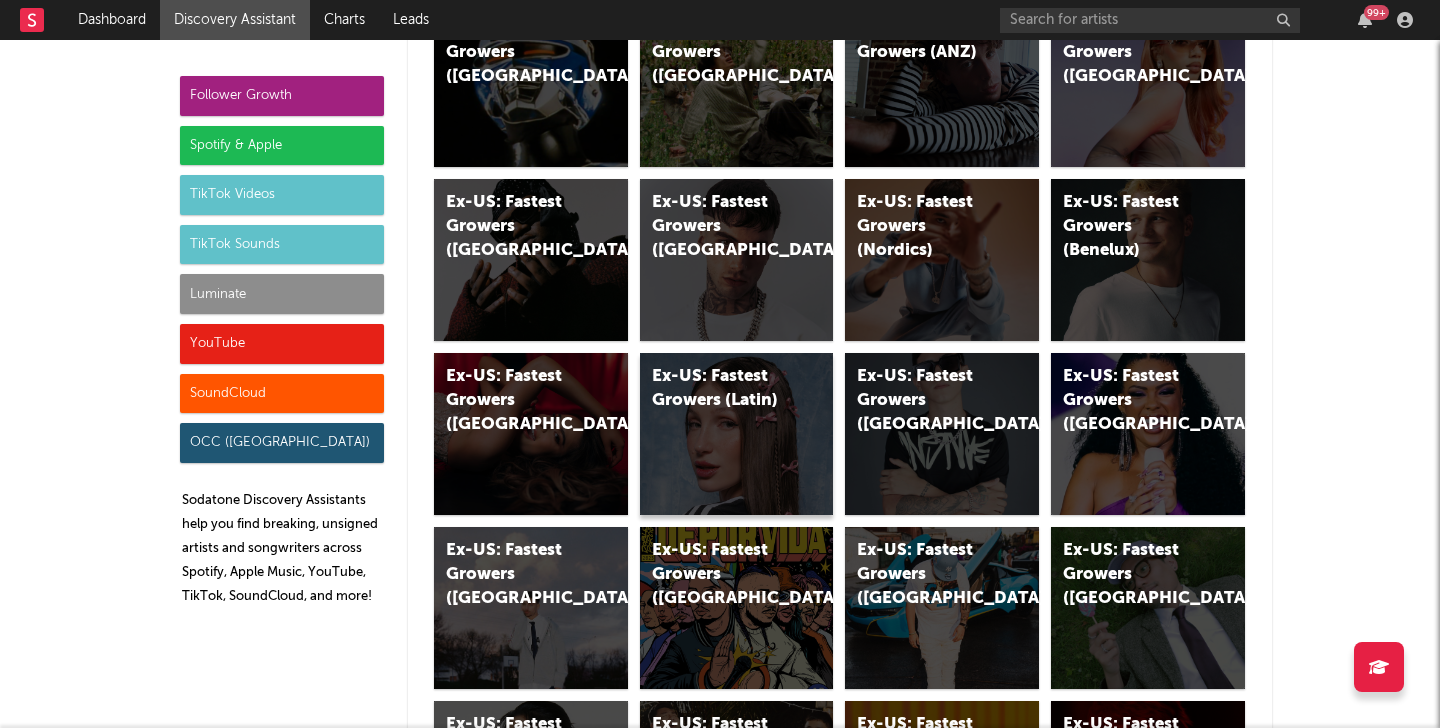 click on "Ex-US: Fastest Growers (Latin)" at bounding box center (720, 389) 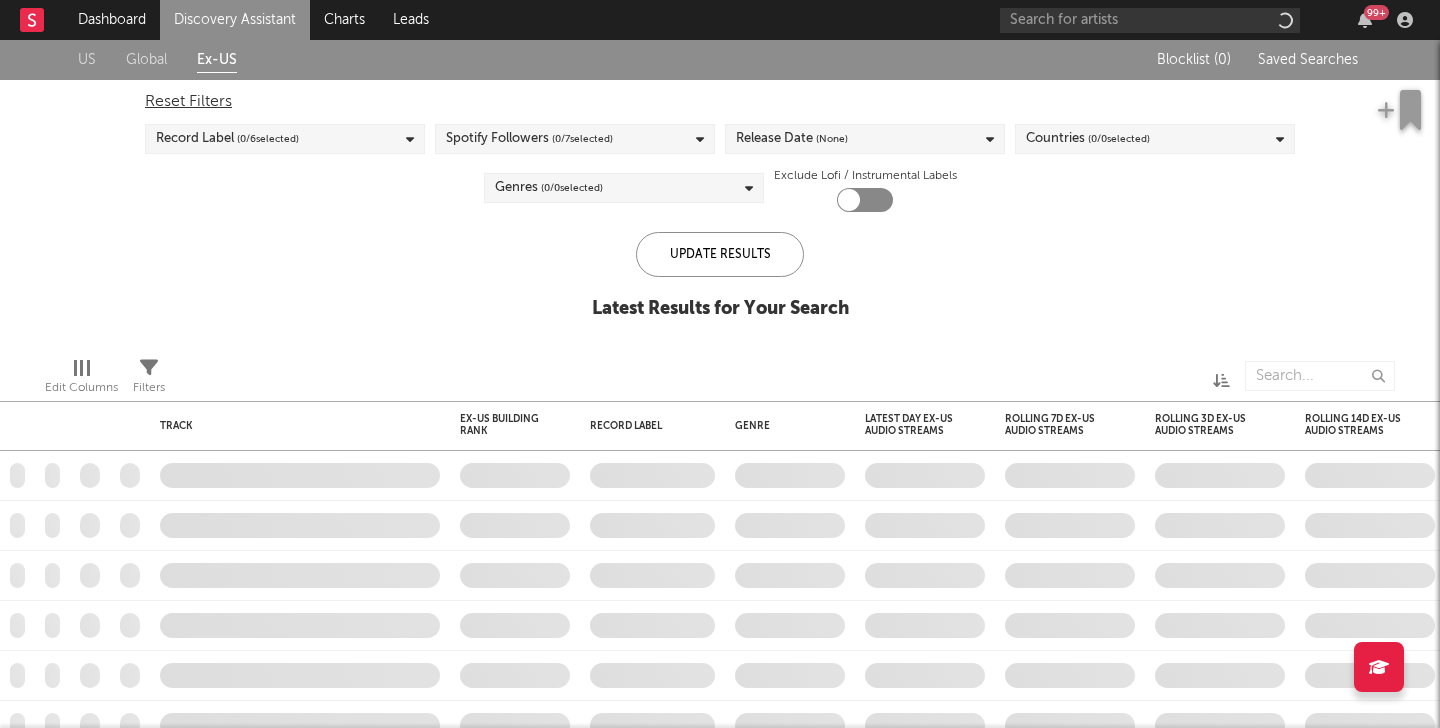 checkbox on "true" 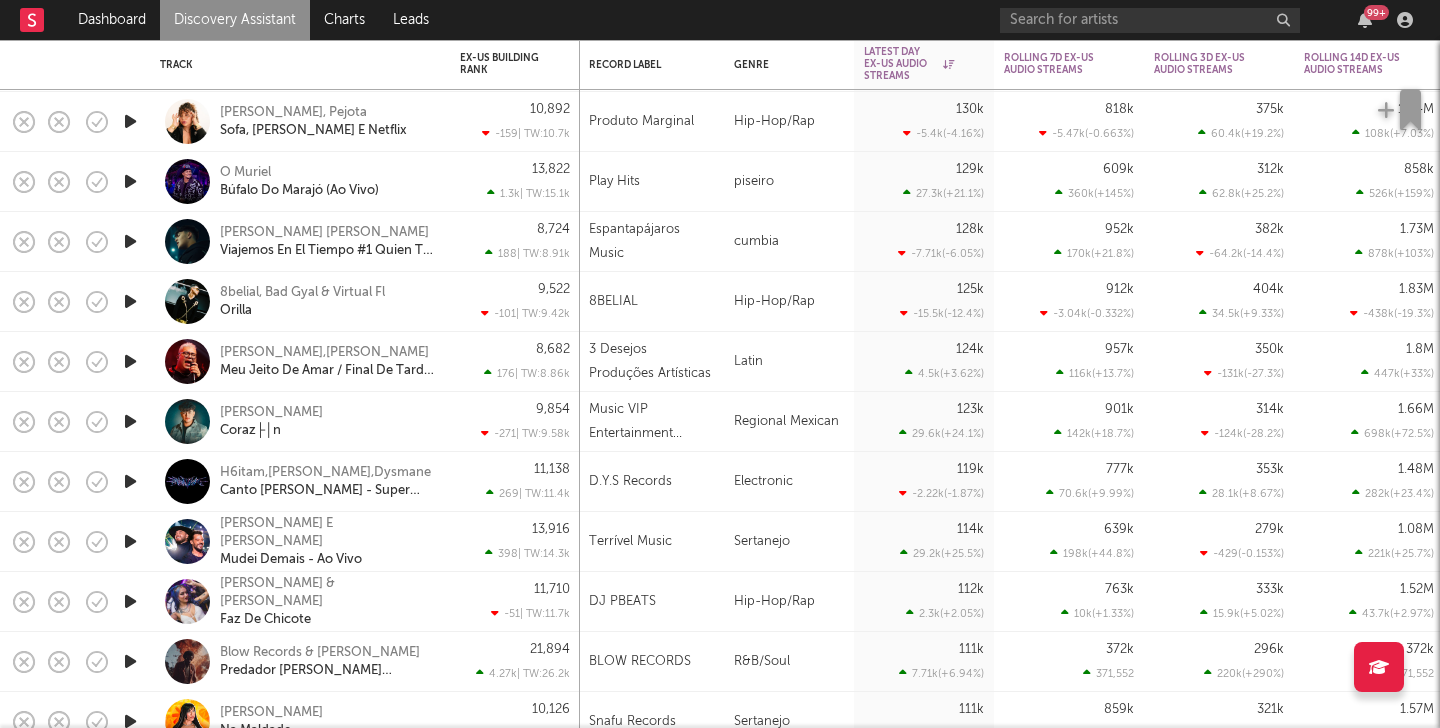 click on "9,522 -101  | TW:  9.42k" at bounding box center (515, 301) 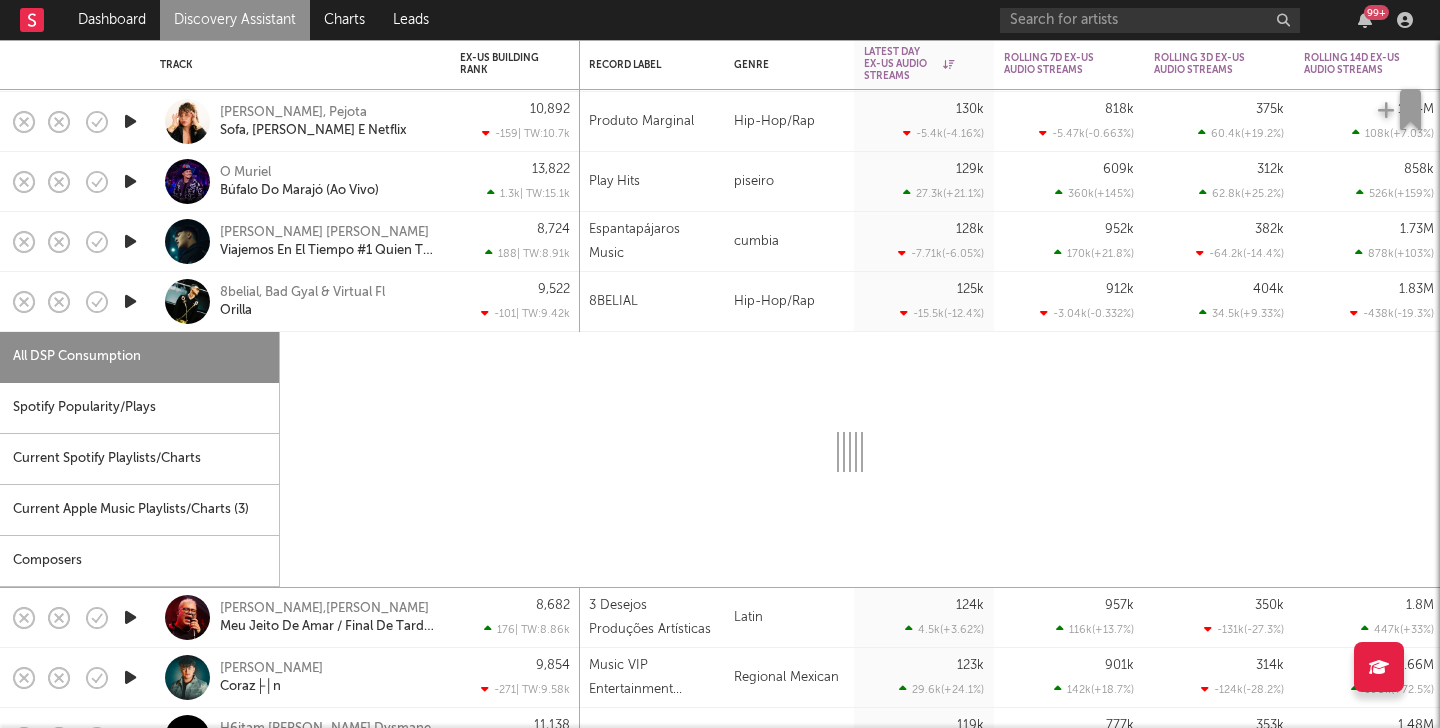 select on "1w" 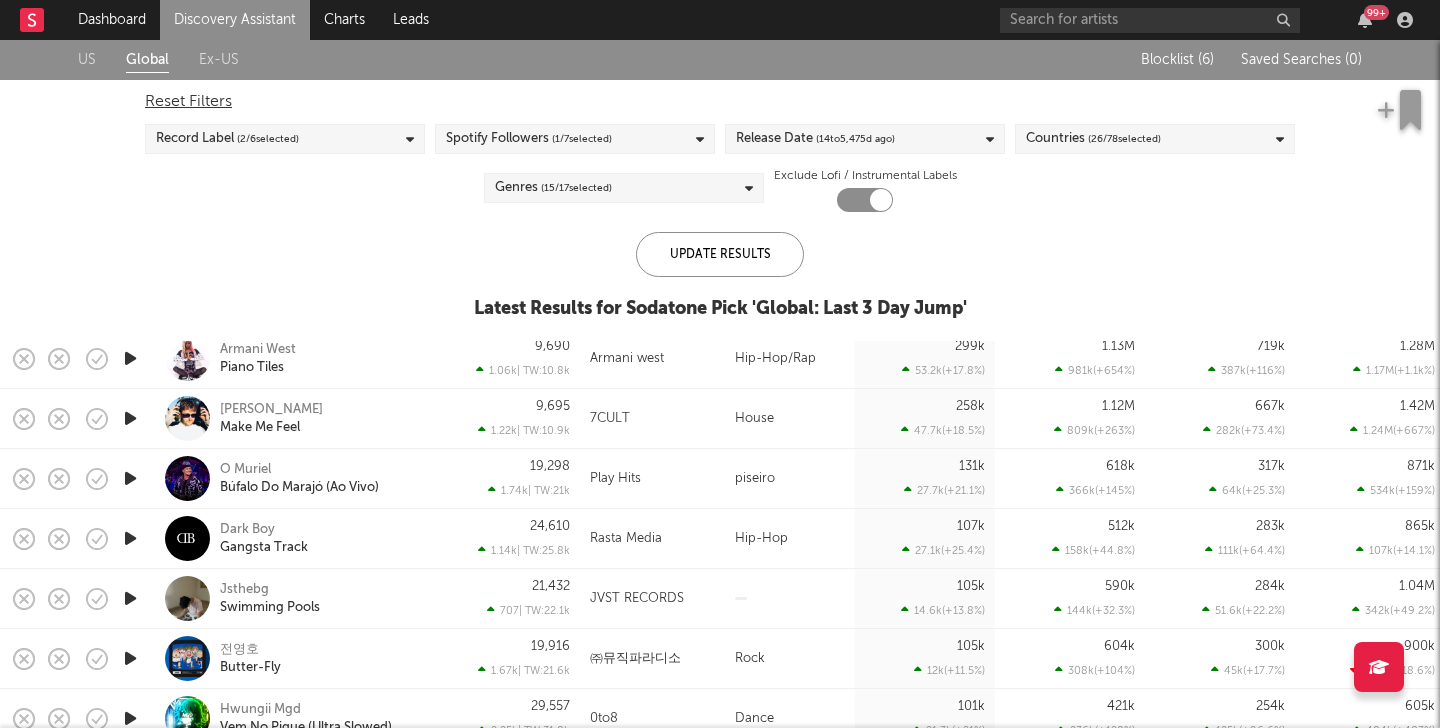 scroll, scrollTop: 0, scrollLeft: 0, axis: both 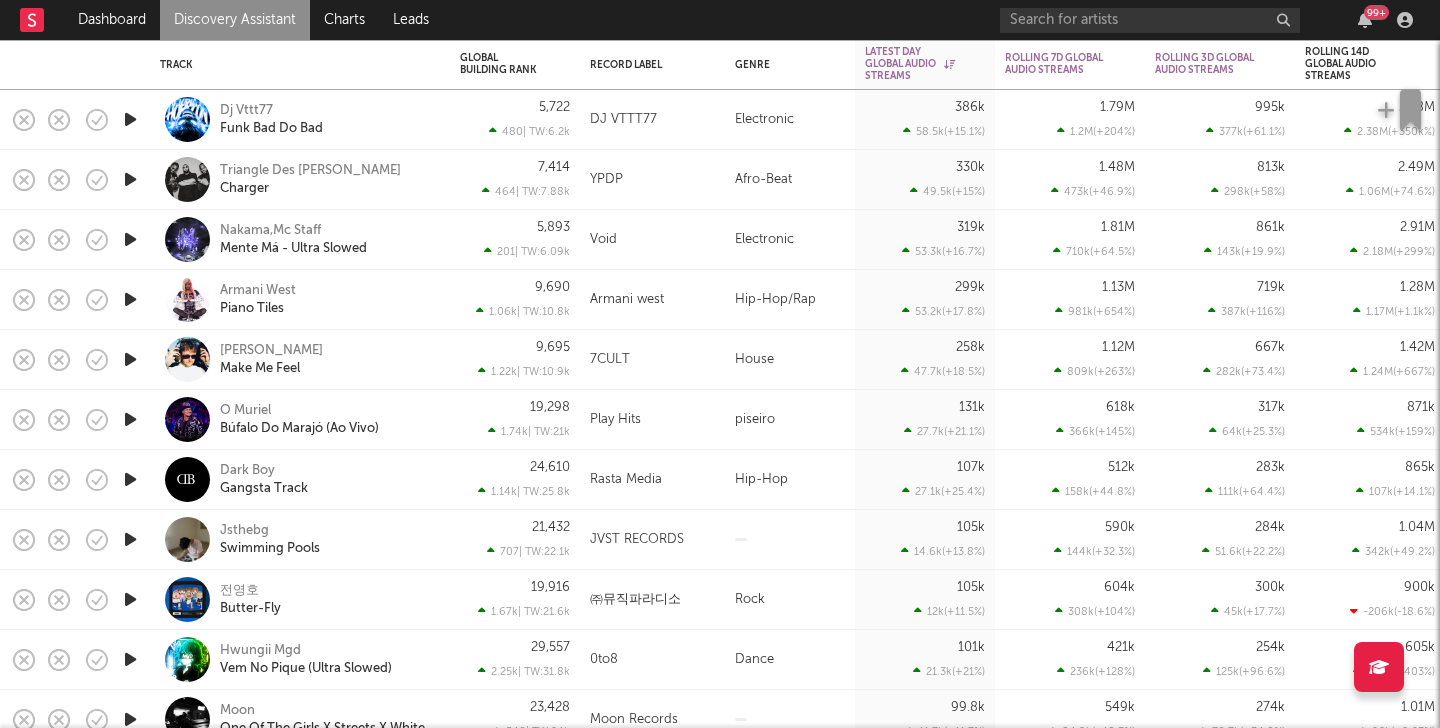 click at bounding box center (130, 479) 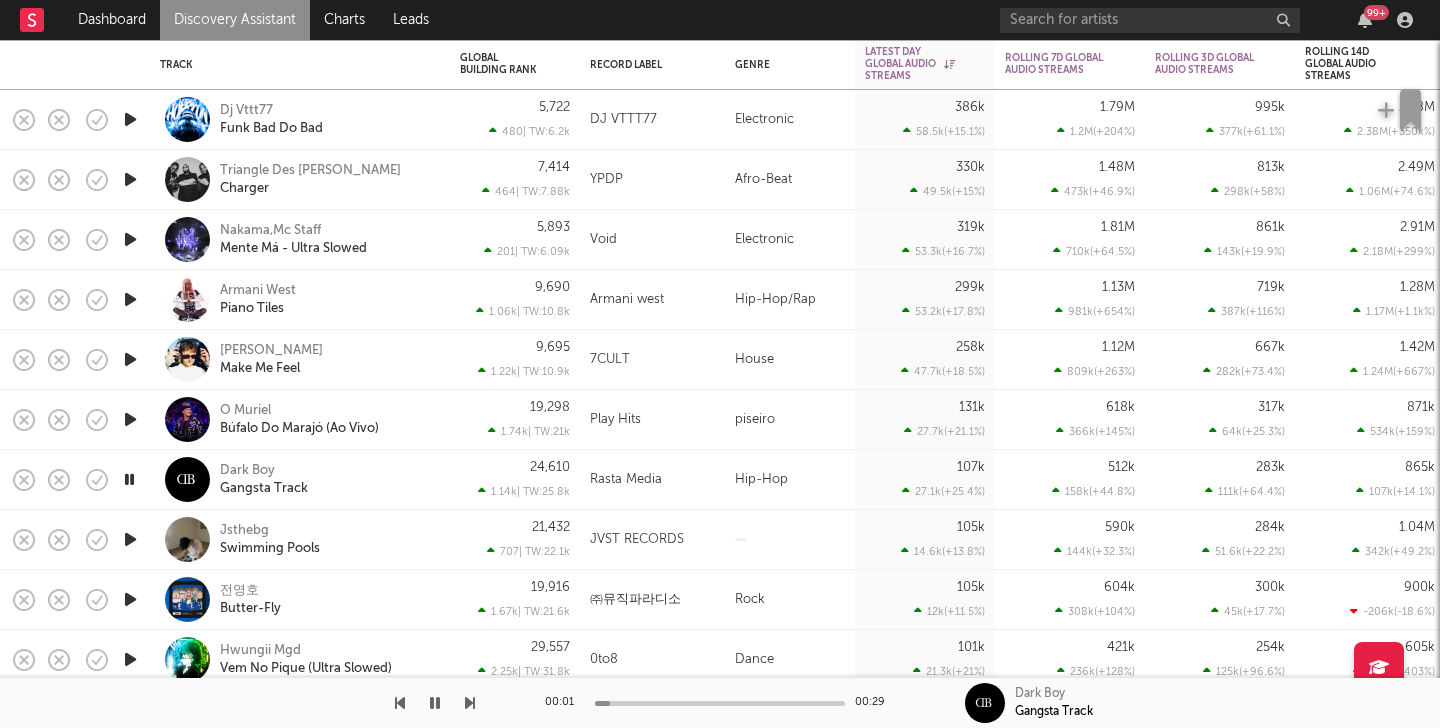 click at bounding box center (129, 479) 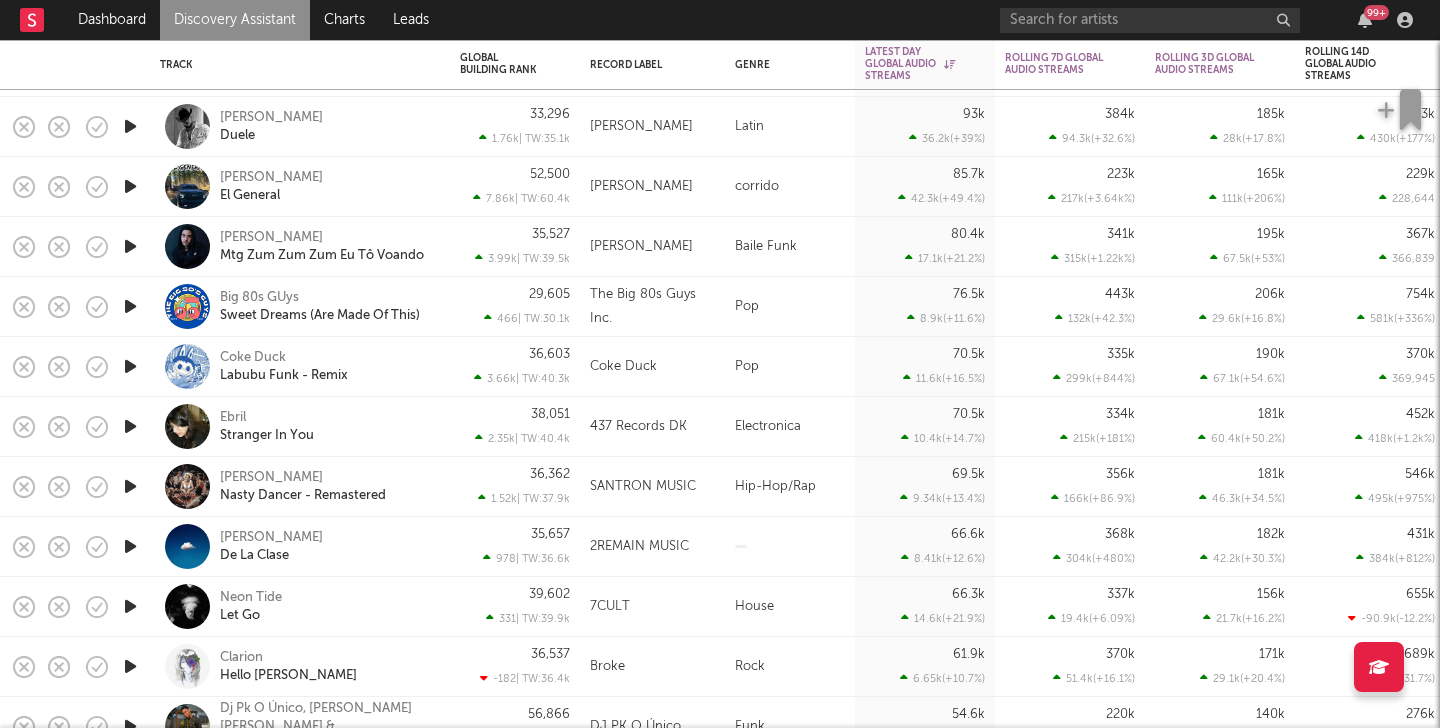 click at bounding box center [130, 426] 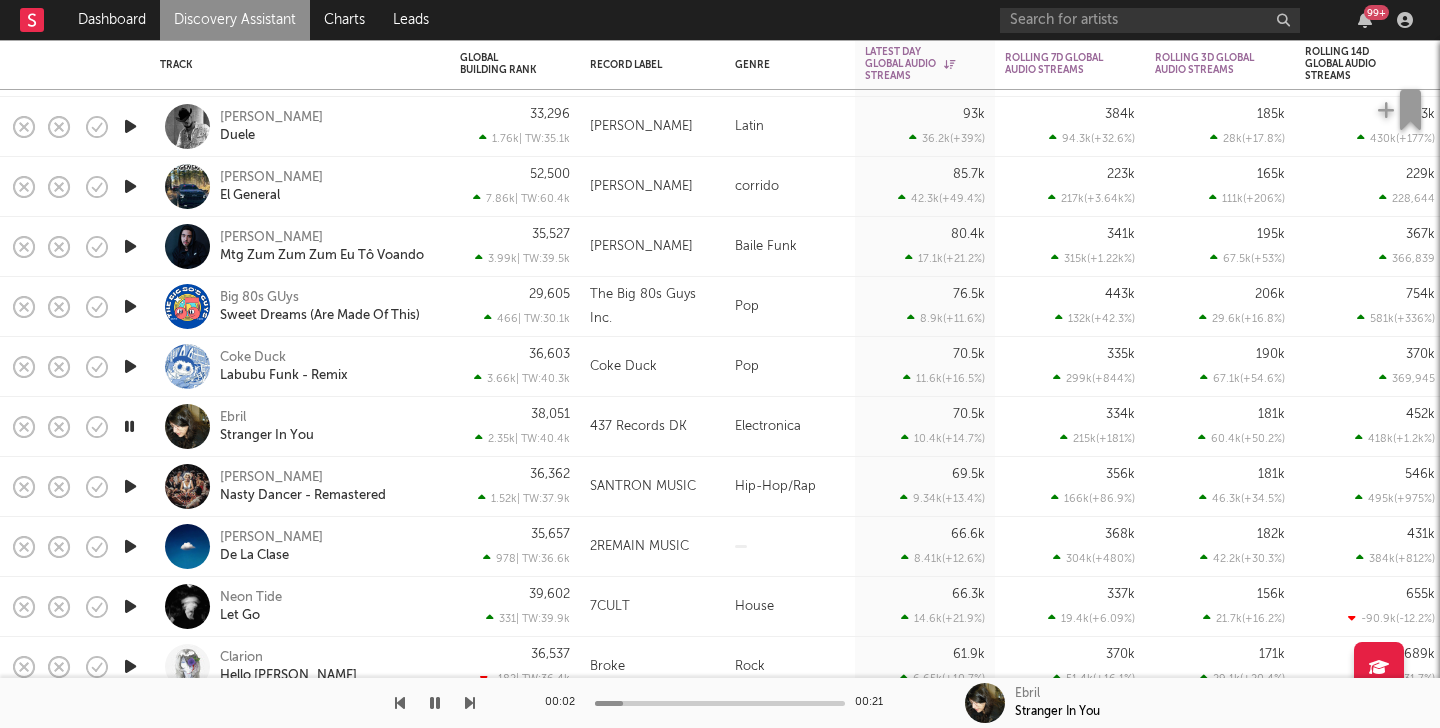 click on "Ebril Stranger In You" at bounding box center (300, 426) 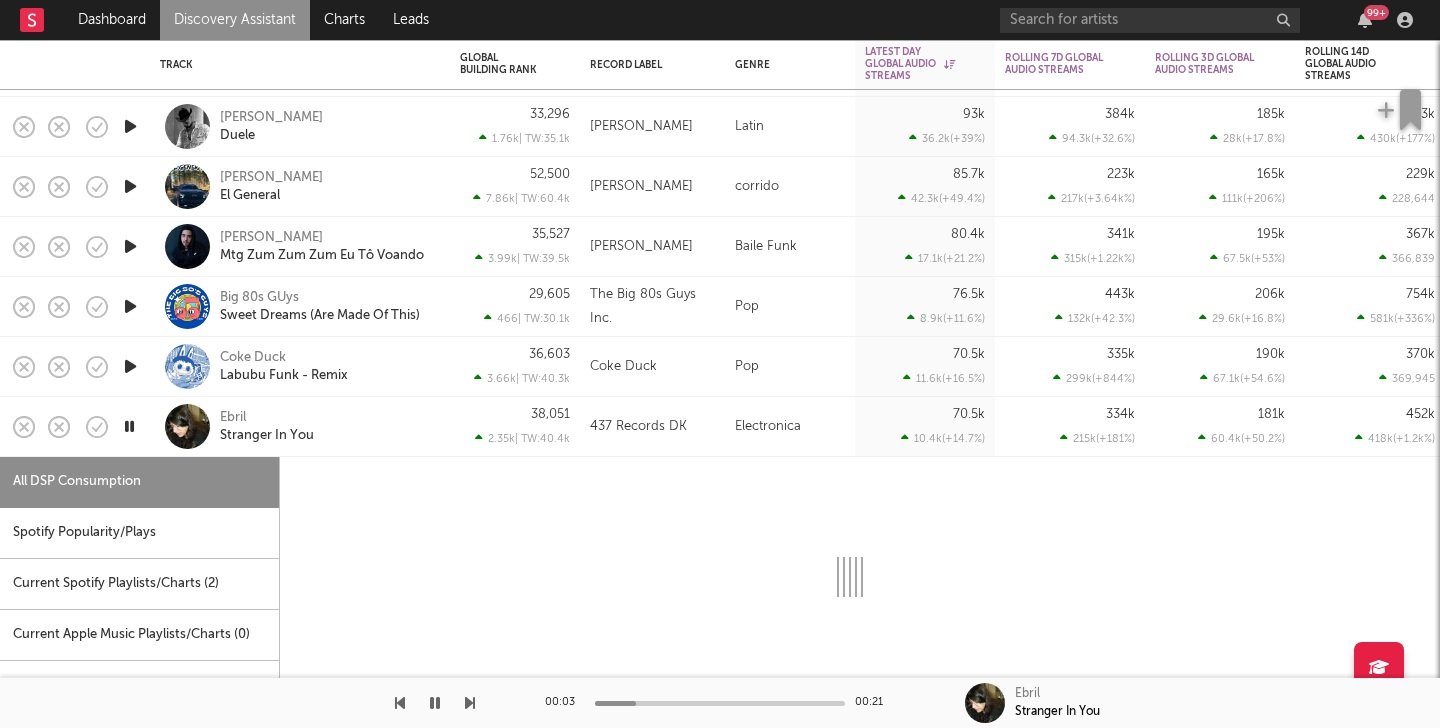 select on "1w" 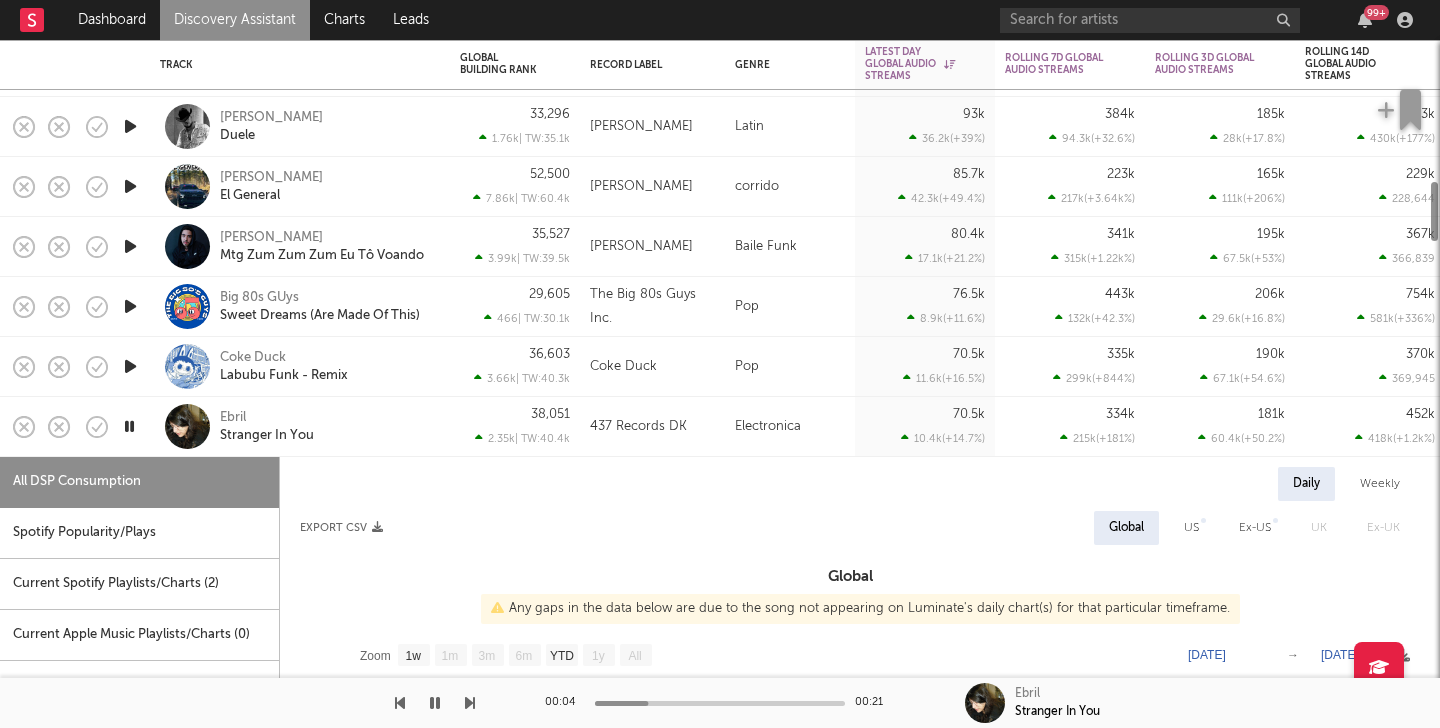 click on "Spotify Popularity/Plays" at bounding box center (139, 533) 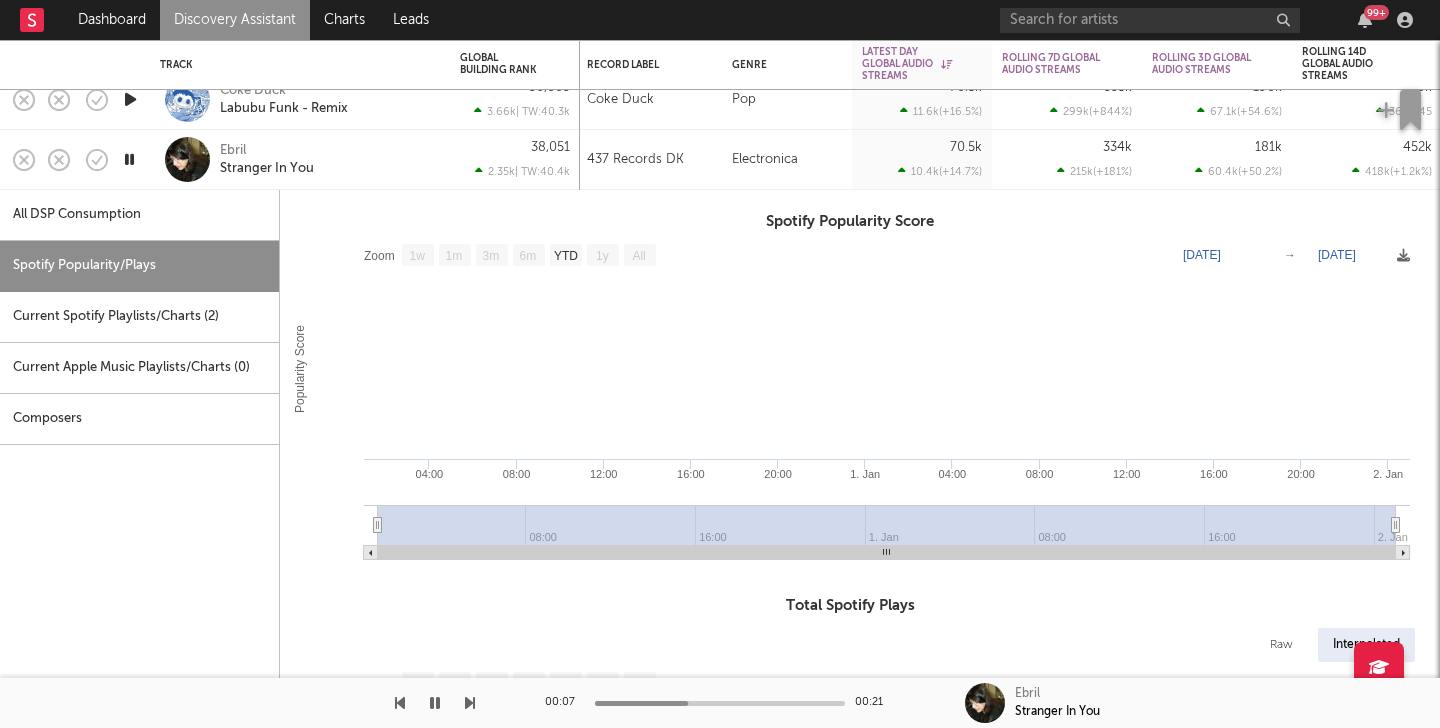 click on "All DSP Consumption" at bounding box center (139, 215) 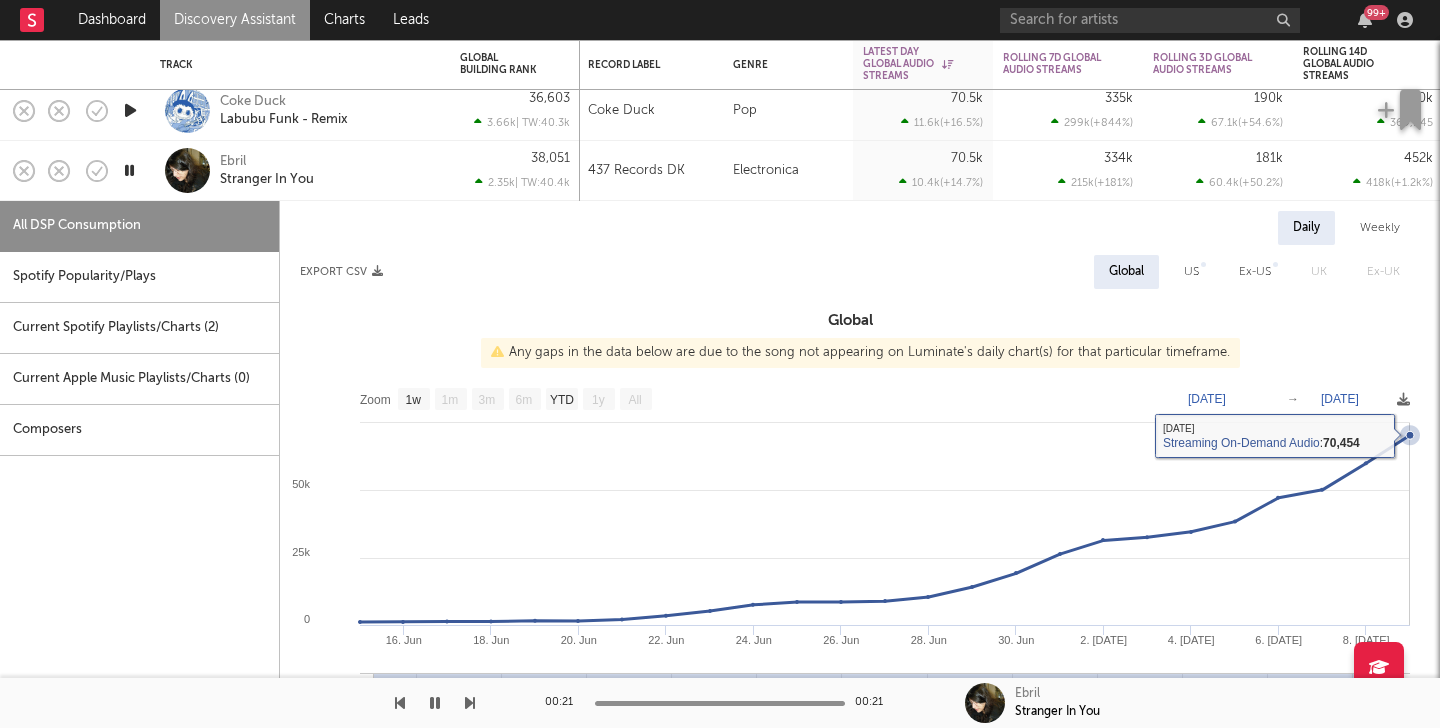 drag, startPoint x: 1413, startPoint y: 569, endPoint x: 1402, endPoint y: 565, distance: 11.7046995 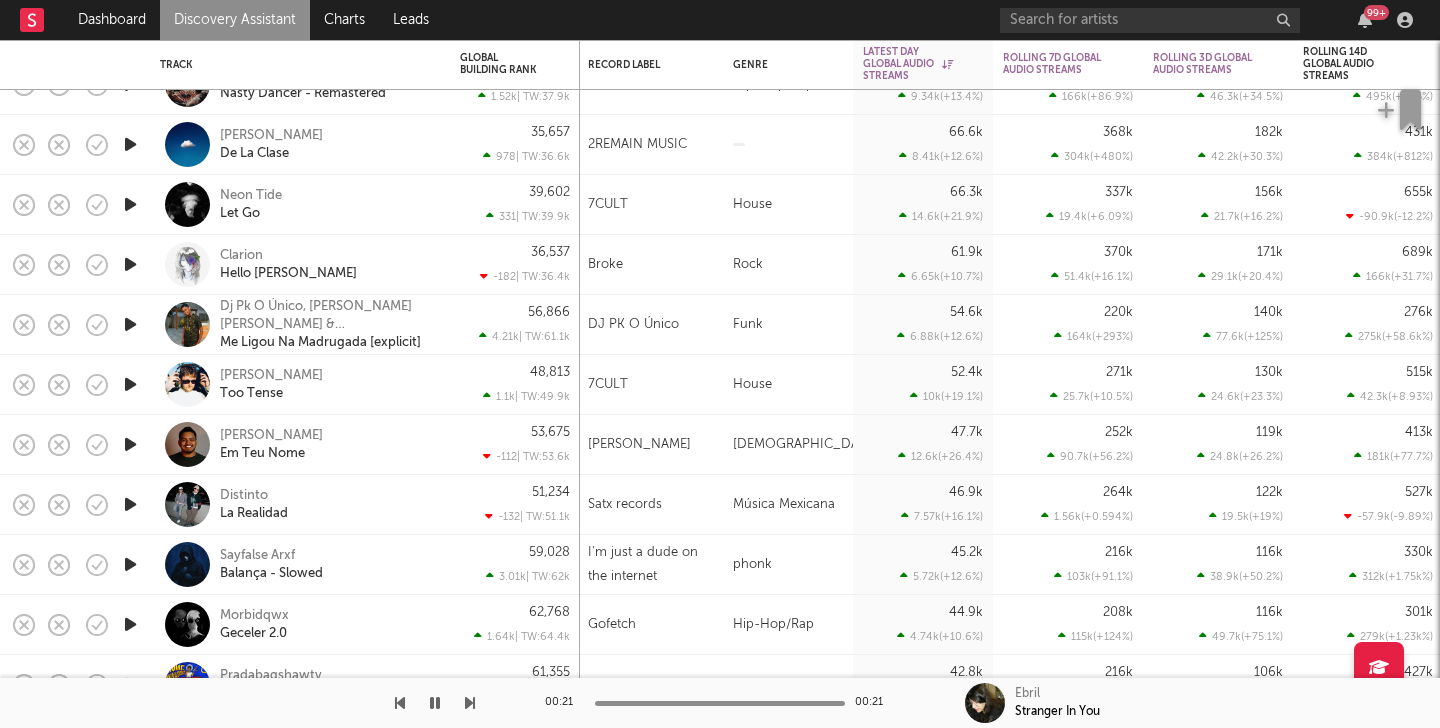 click on "Daniel Khosravi De La Clase" at bounding box center (327, 145) 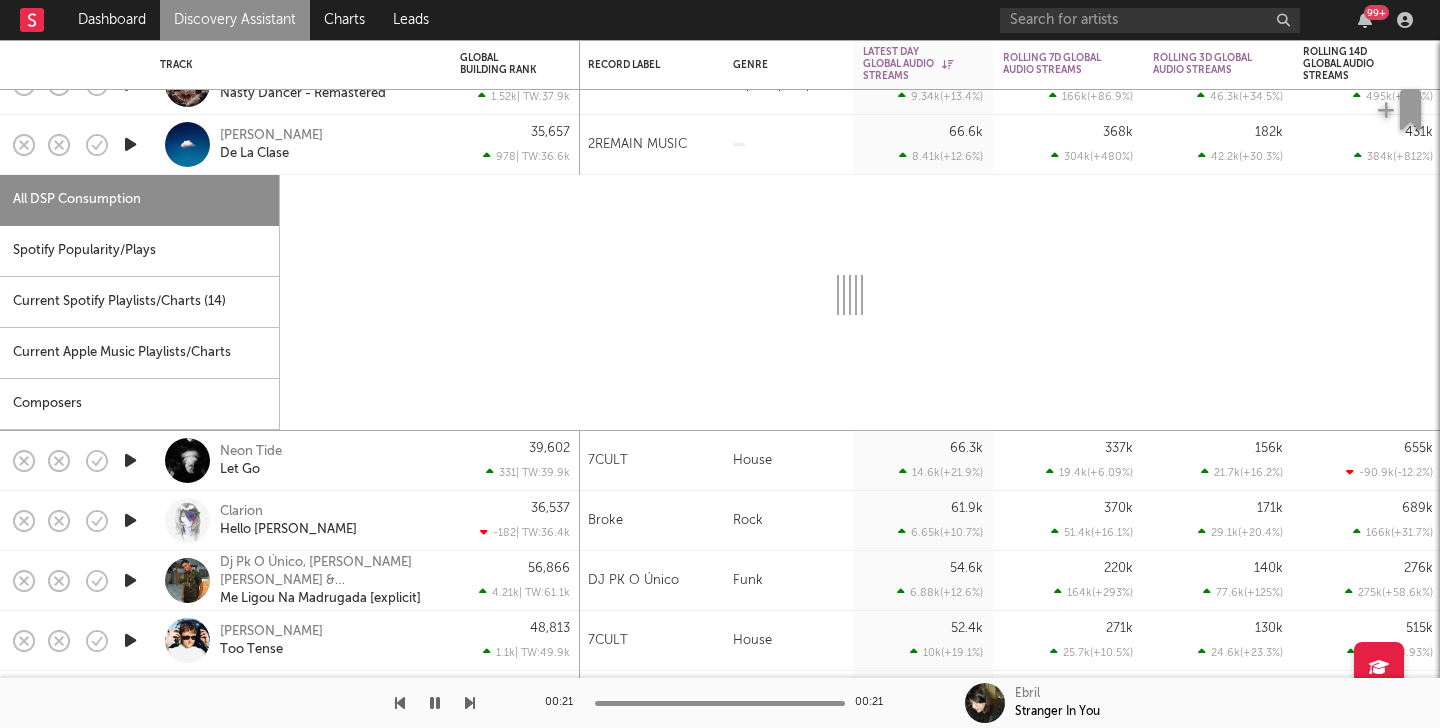 select on "1w" 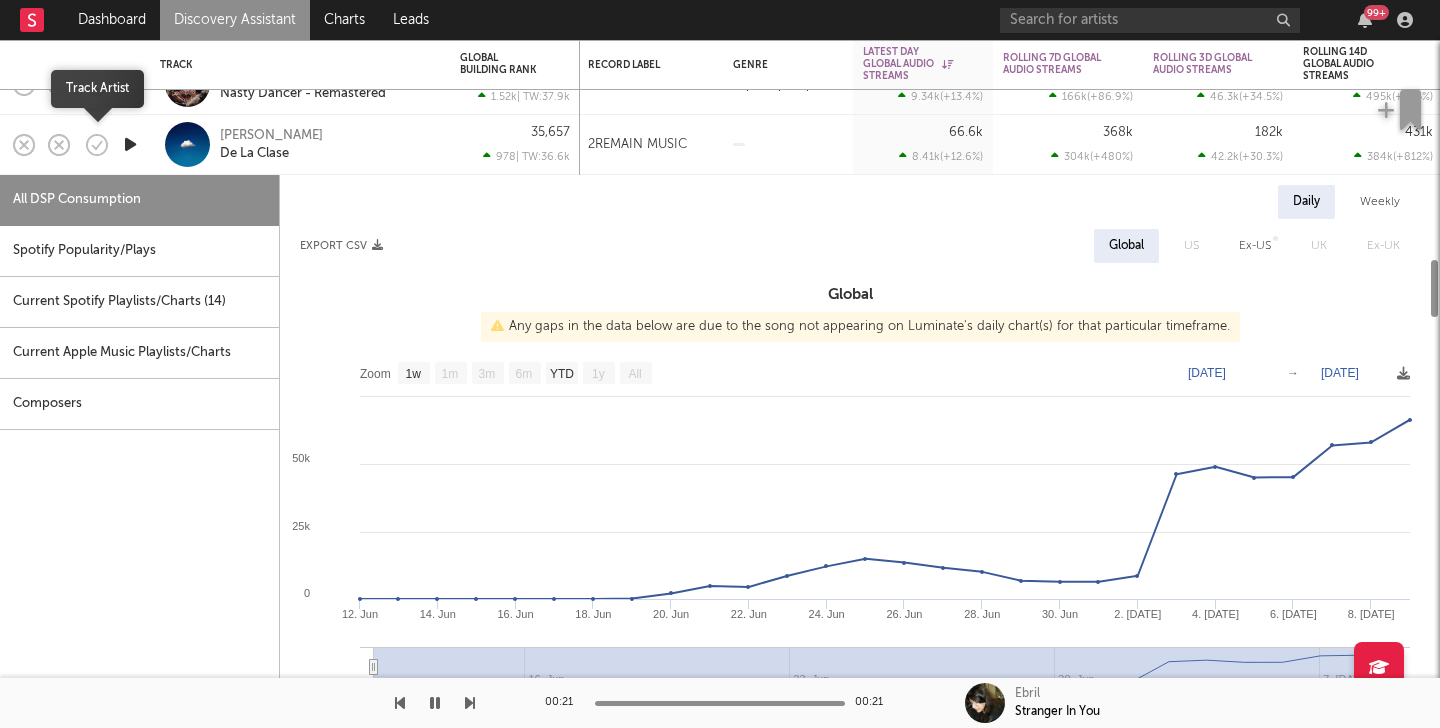 click at bounding box center (130, 144) 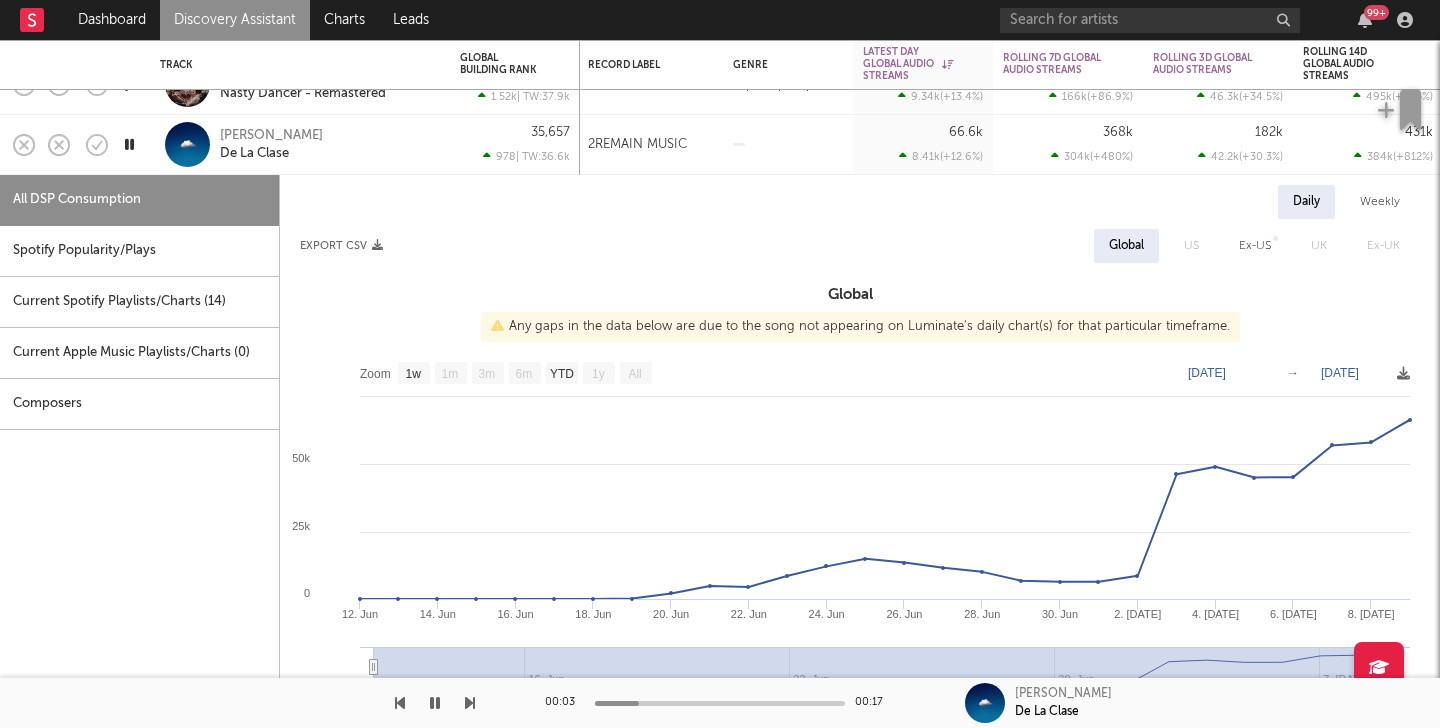 click at bounding box center [129, 144] 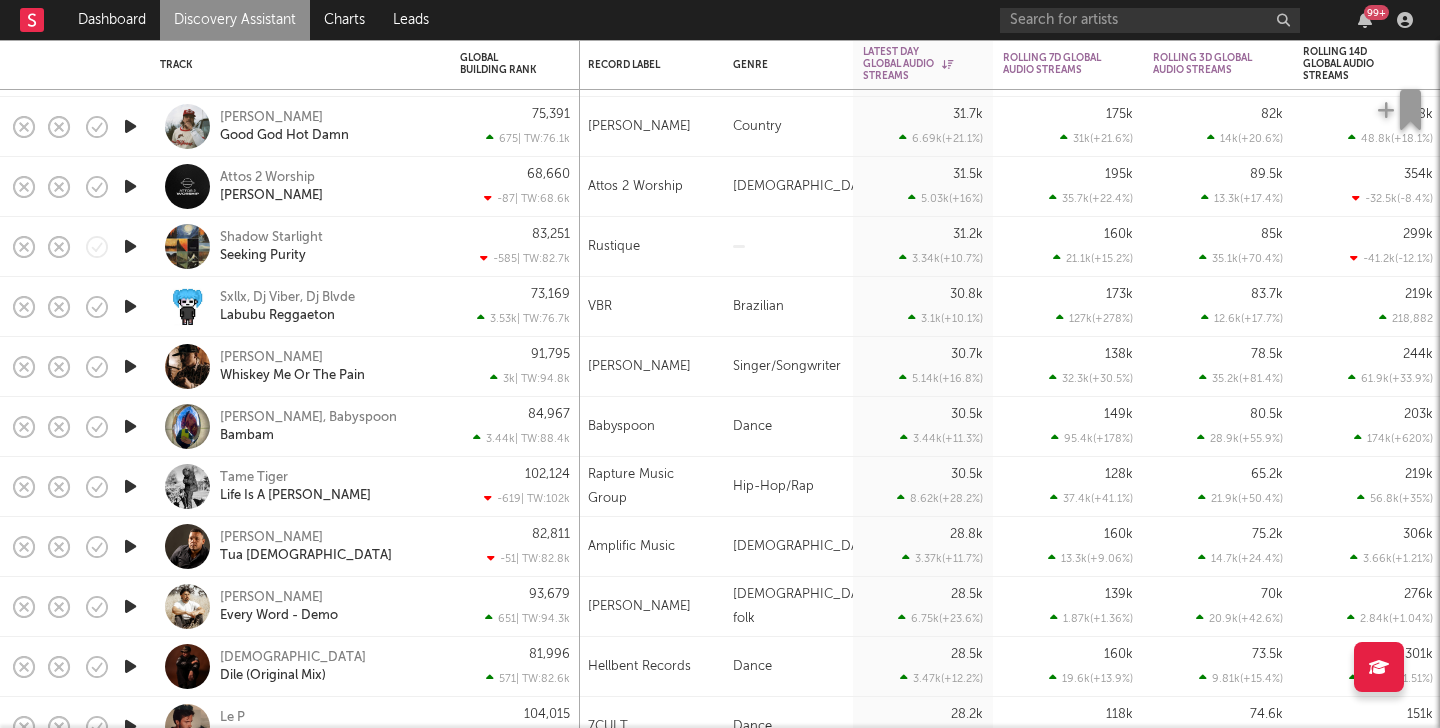 click at bounding box center [130, 426] 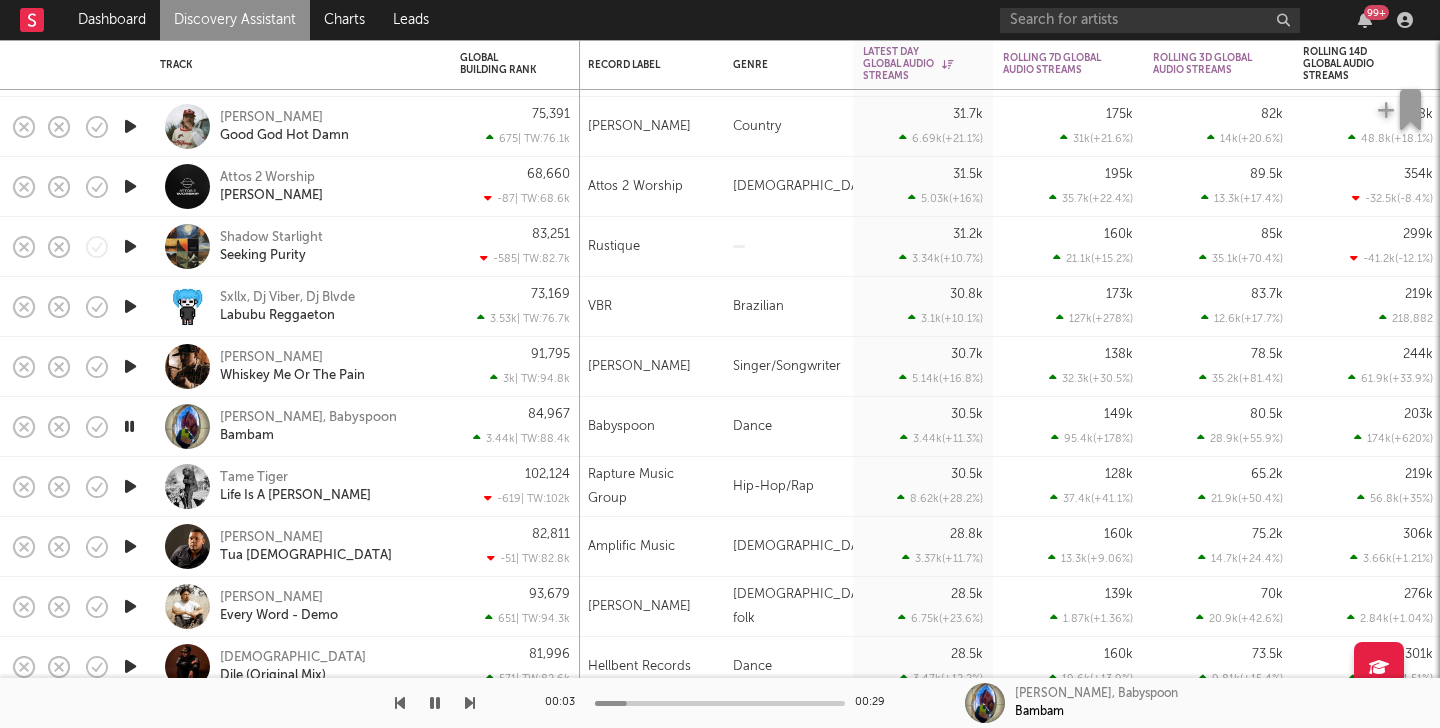 click on "Melo Nada, Babyspoon Bambam" at bounding box center (300, 426) 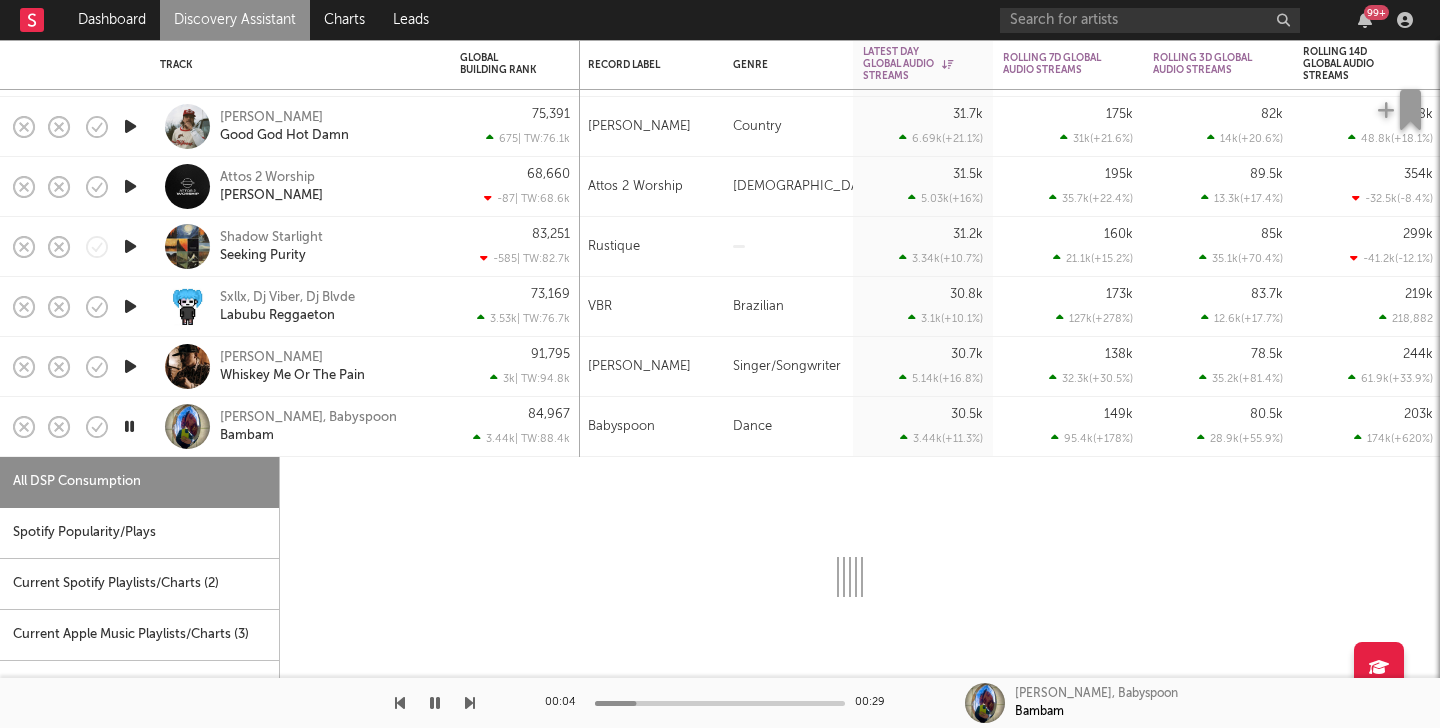click on "Spotify Popularity/Plays" at bounding box center (139, 533) 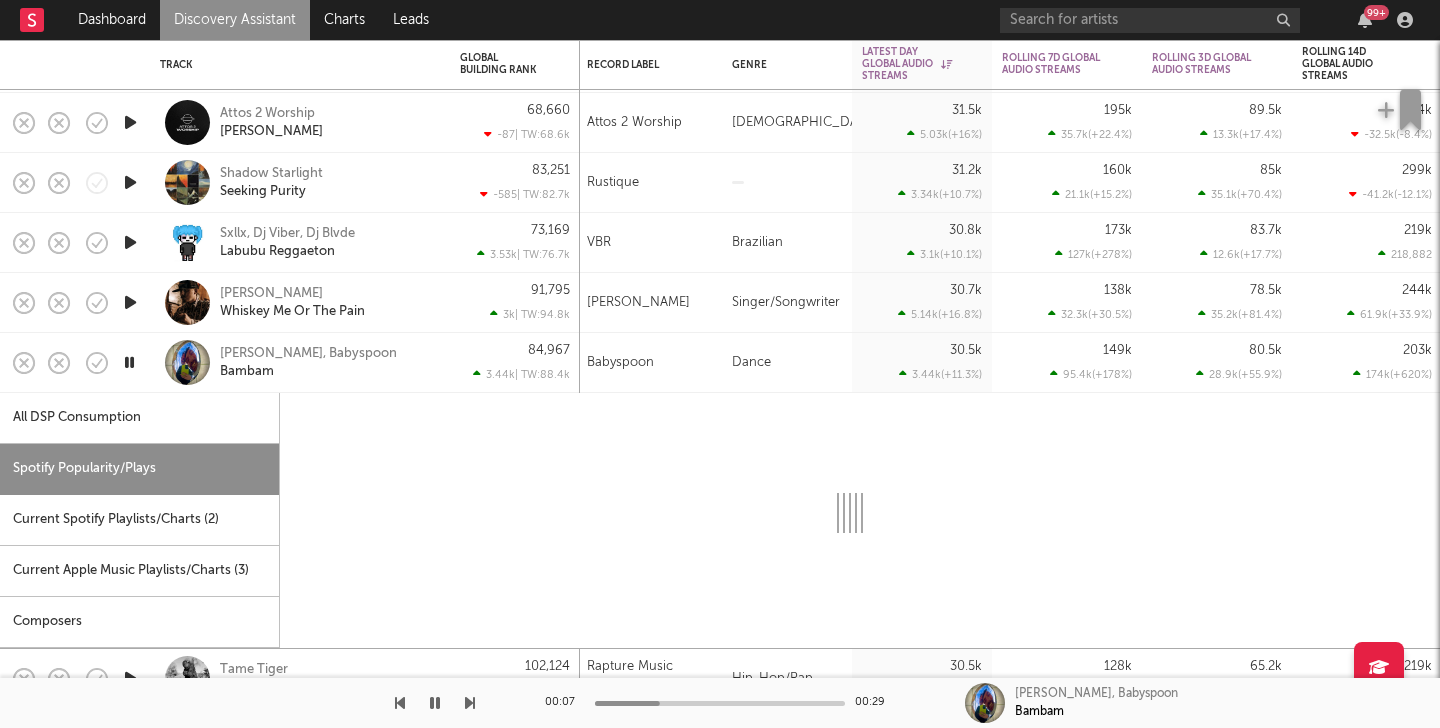 select on "1w" 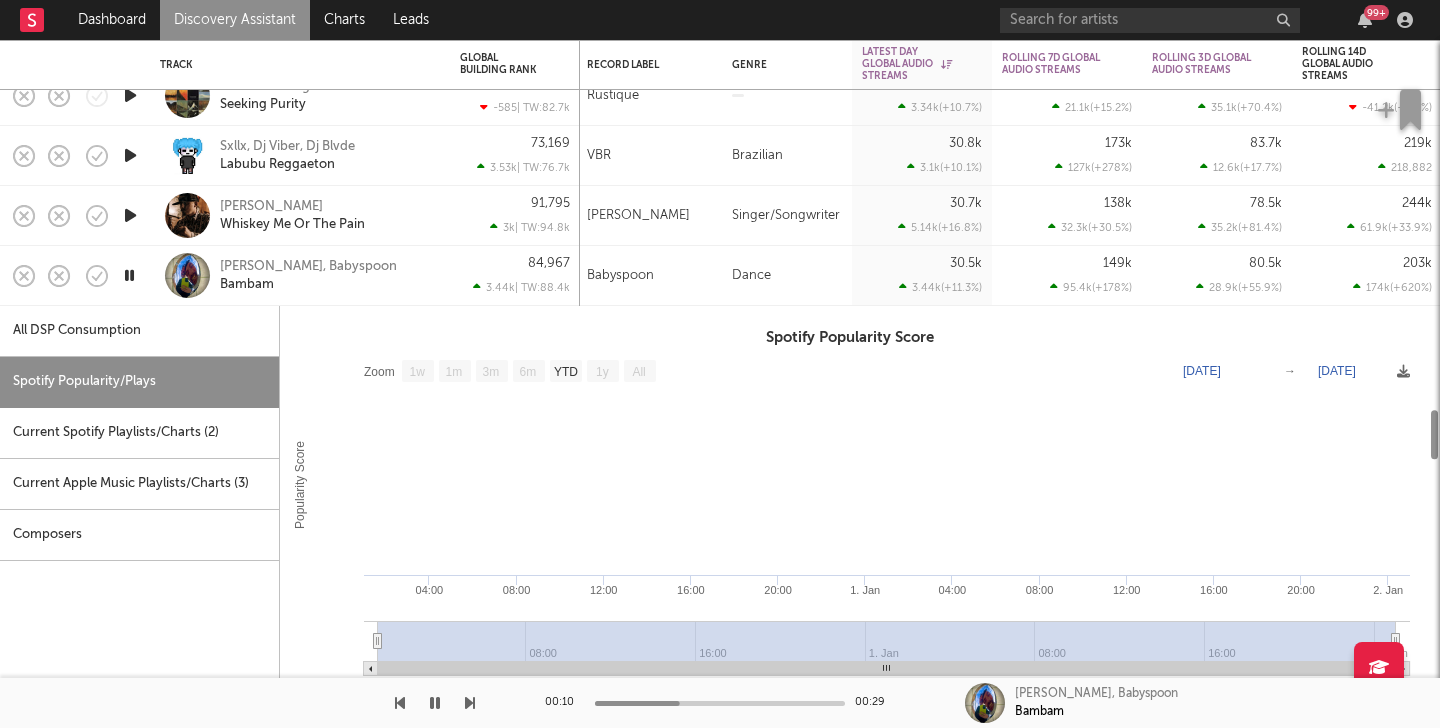click on "All DSP Consumption" at bounding box center (139, 331) 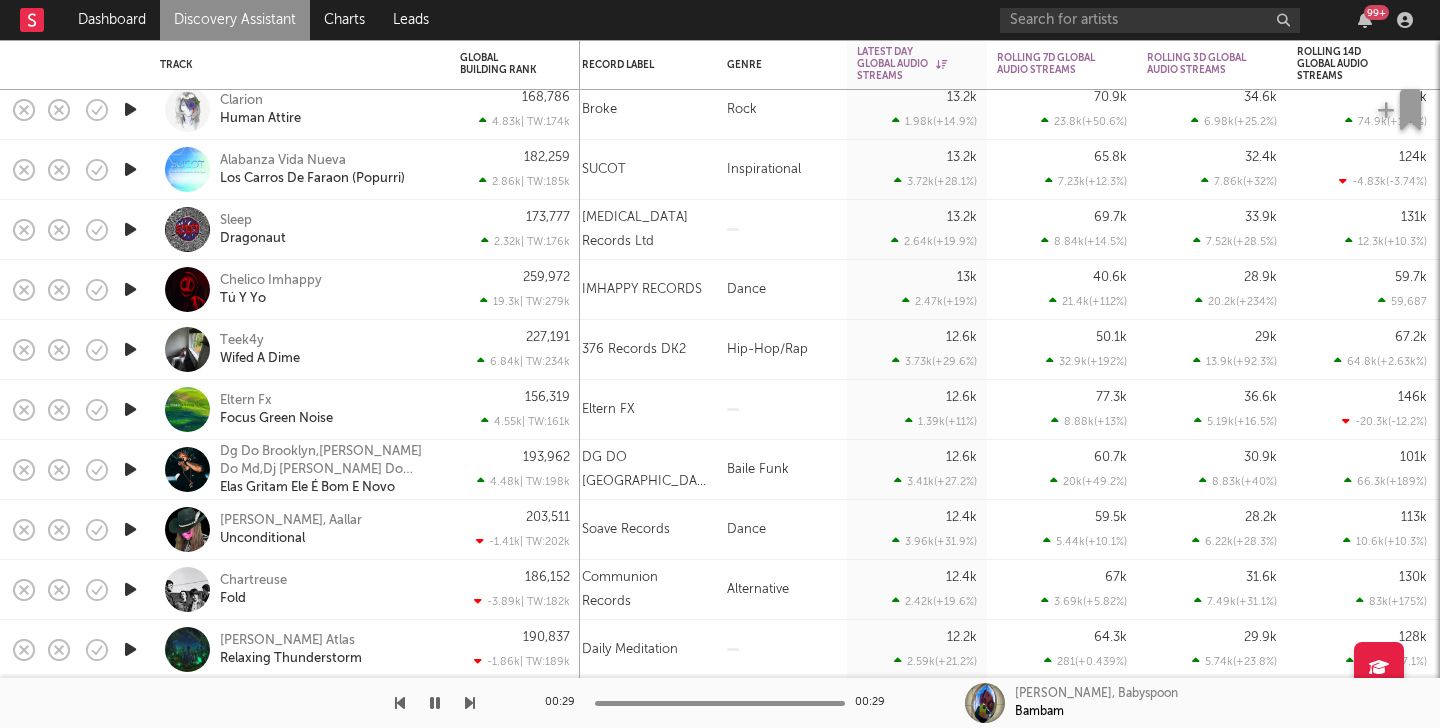 click at bounding box center [130, 289] 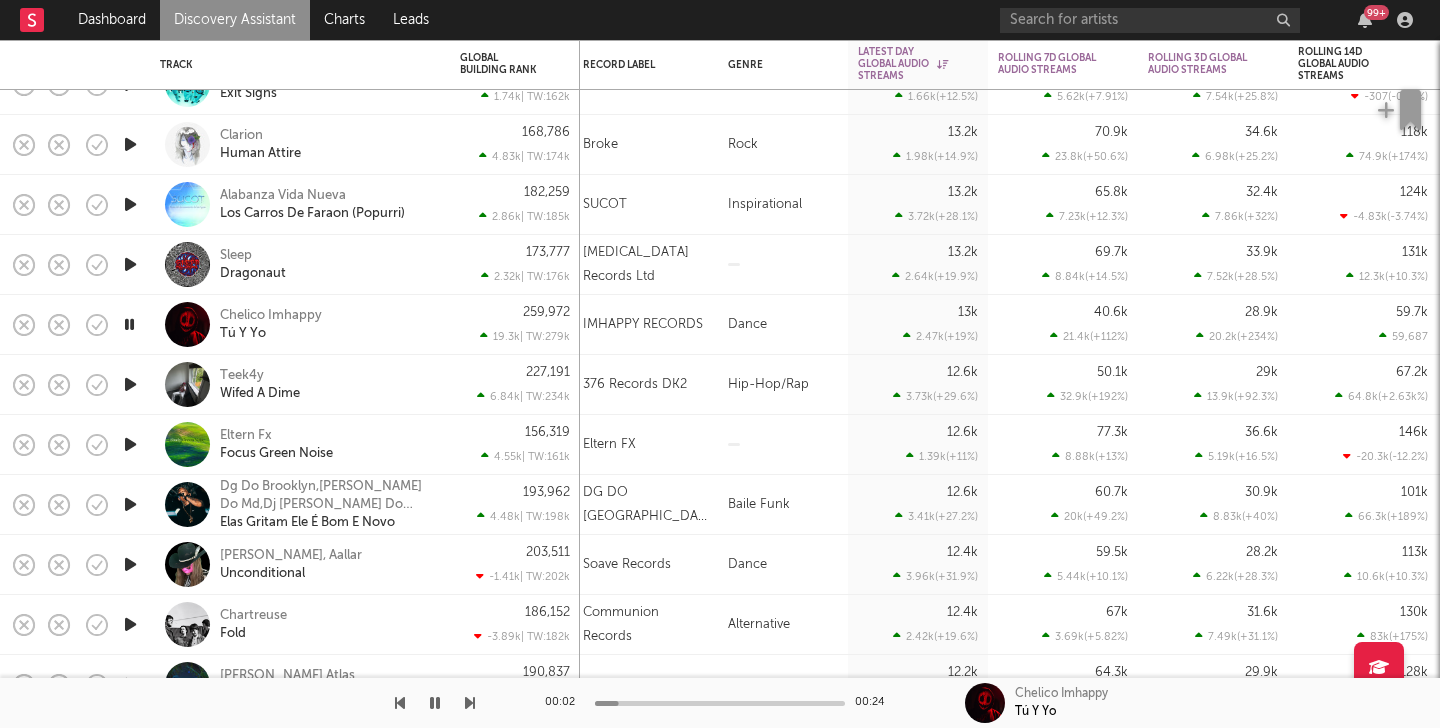 click on "Chelico Imhappy Tú Y Yo" at bounding box center (327, 325) 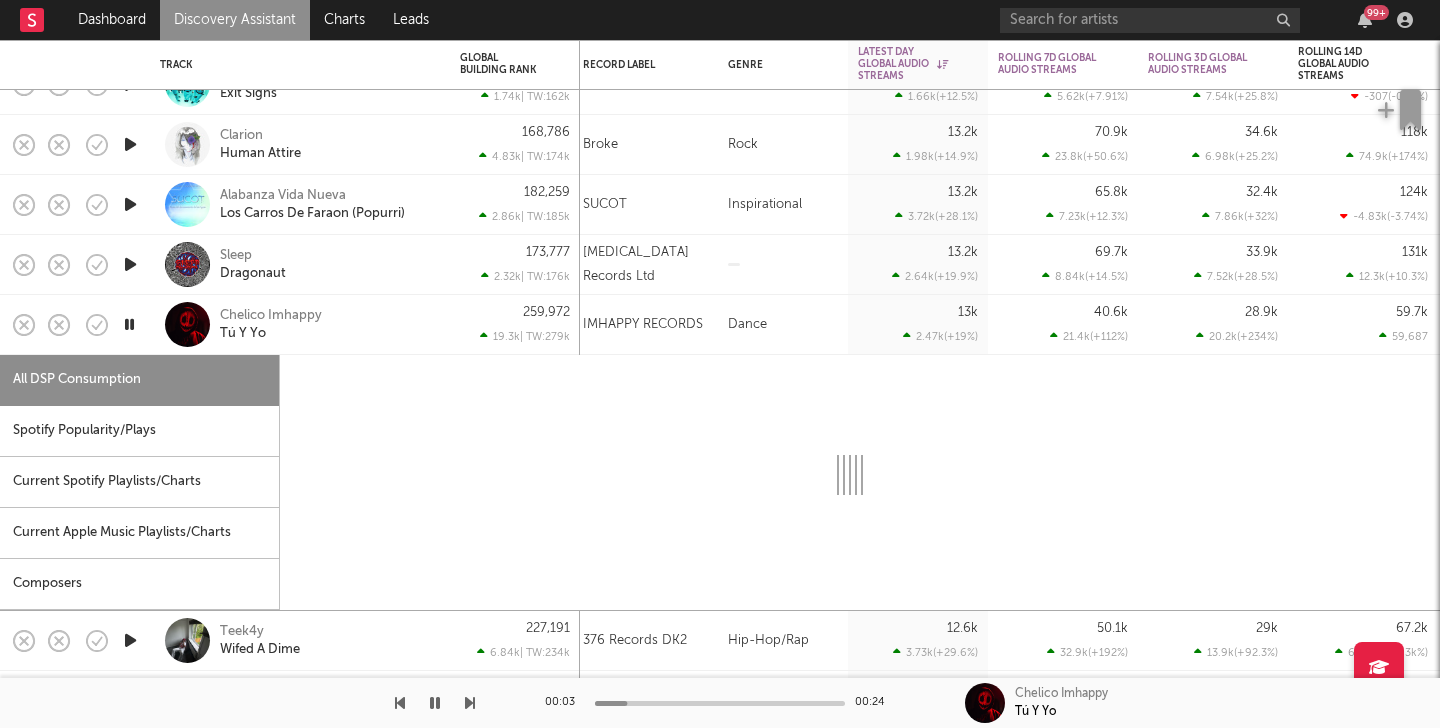 click on "Spotify Popularity/Plays" at bounding box center [139, 431] 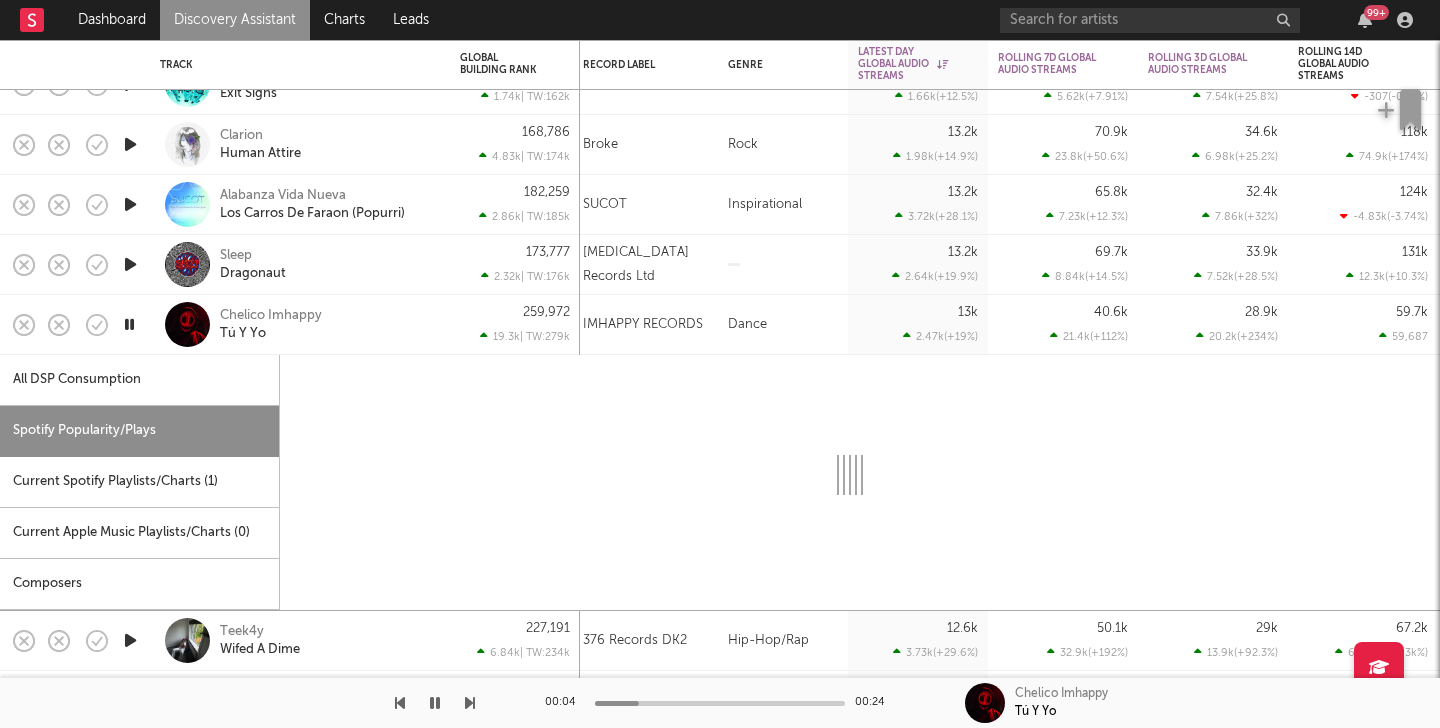 select on "1w" 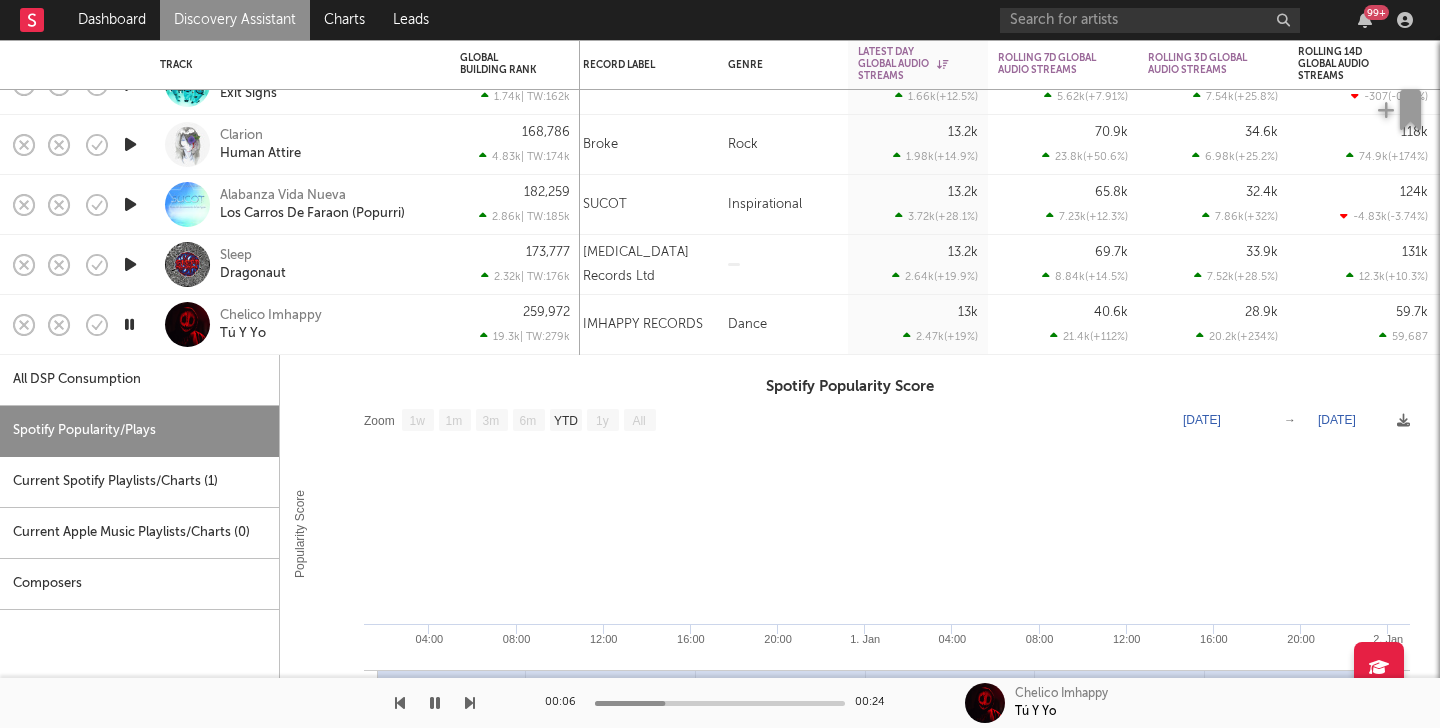 click on "All DSP Consumption" at bounding box center [139, 380] 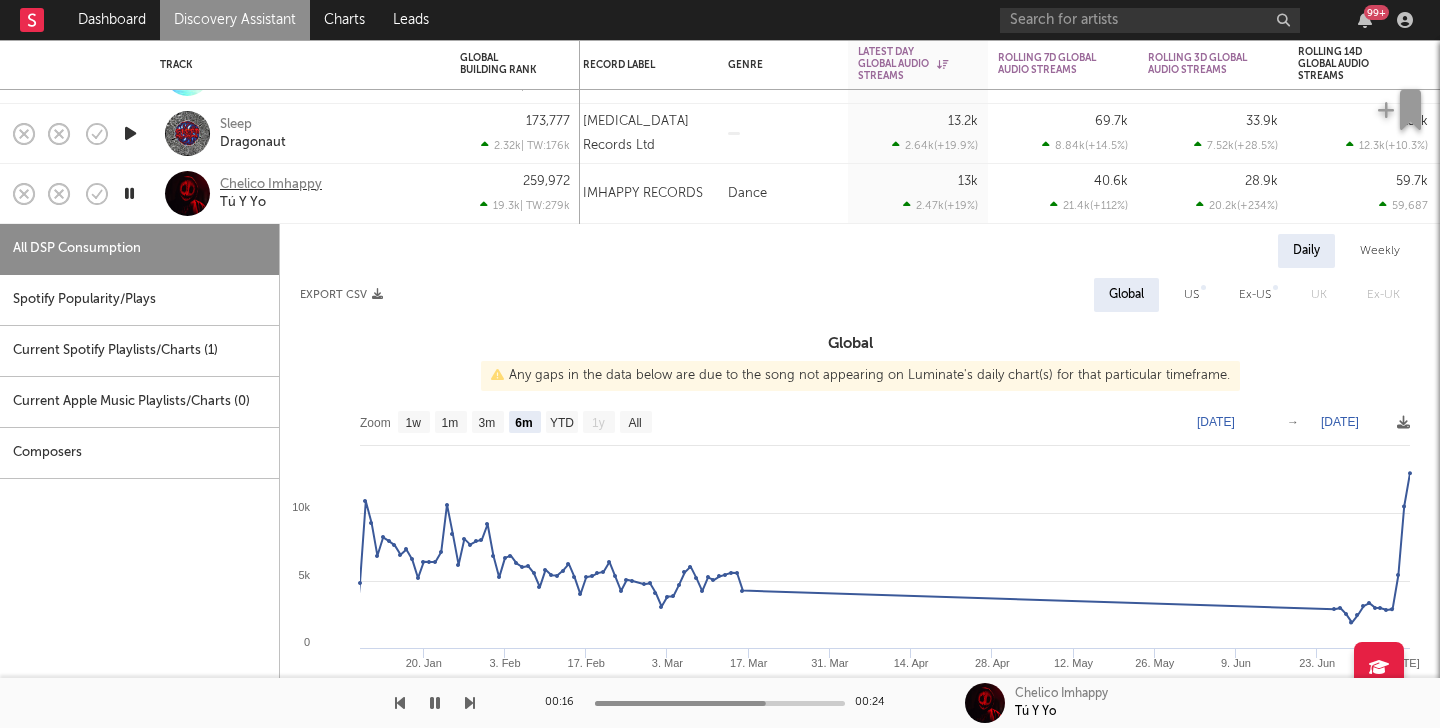 click on "Chelico Imhappy" at bounding box center [271, 185] 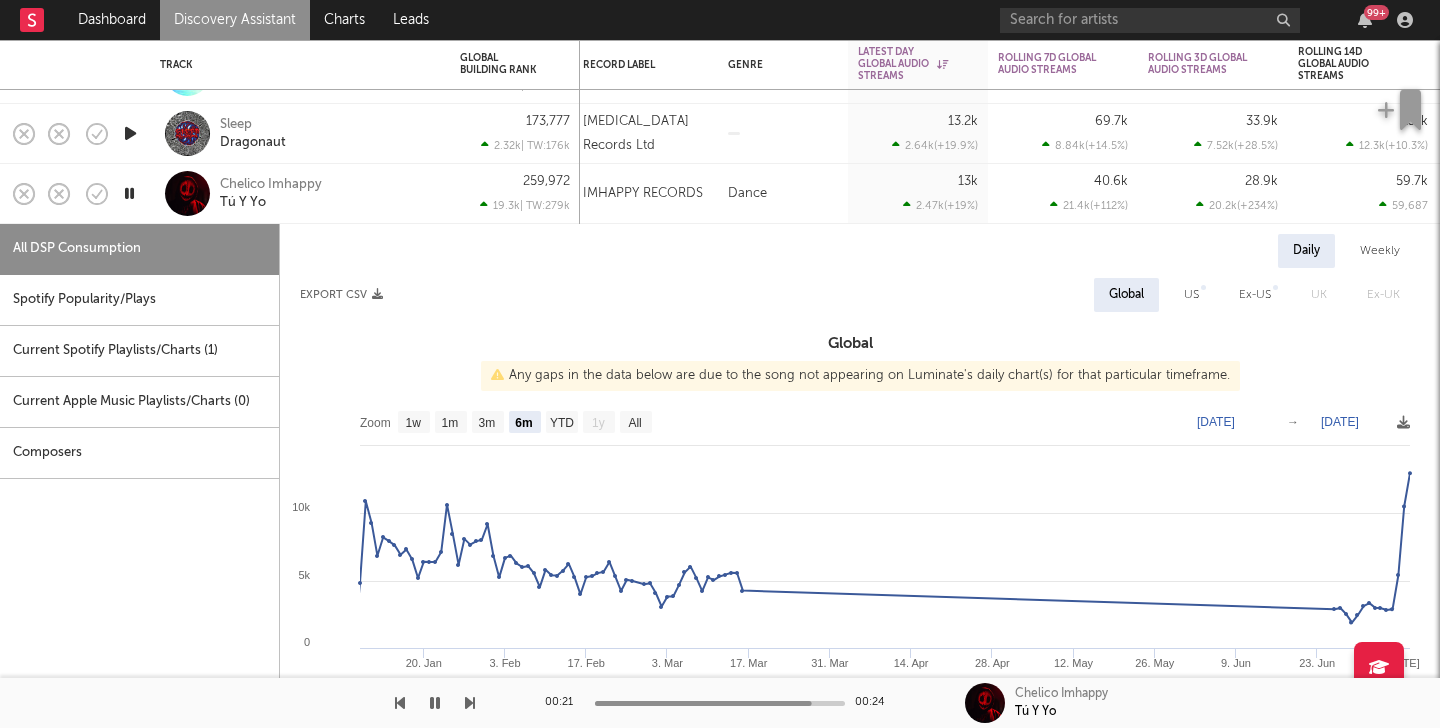 click at bounding box center [129, 193] 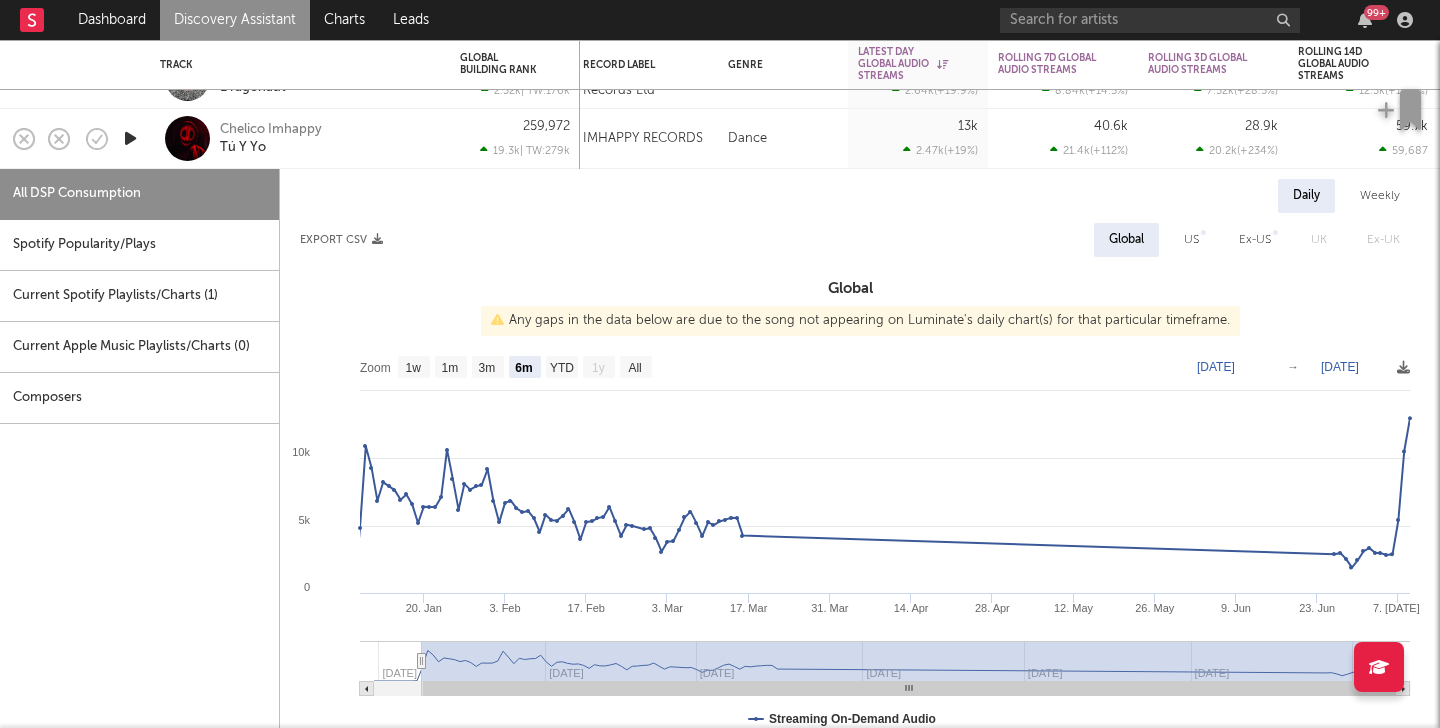 click on "Spotify Popularity/Plays" at bounding box center [139, 245] 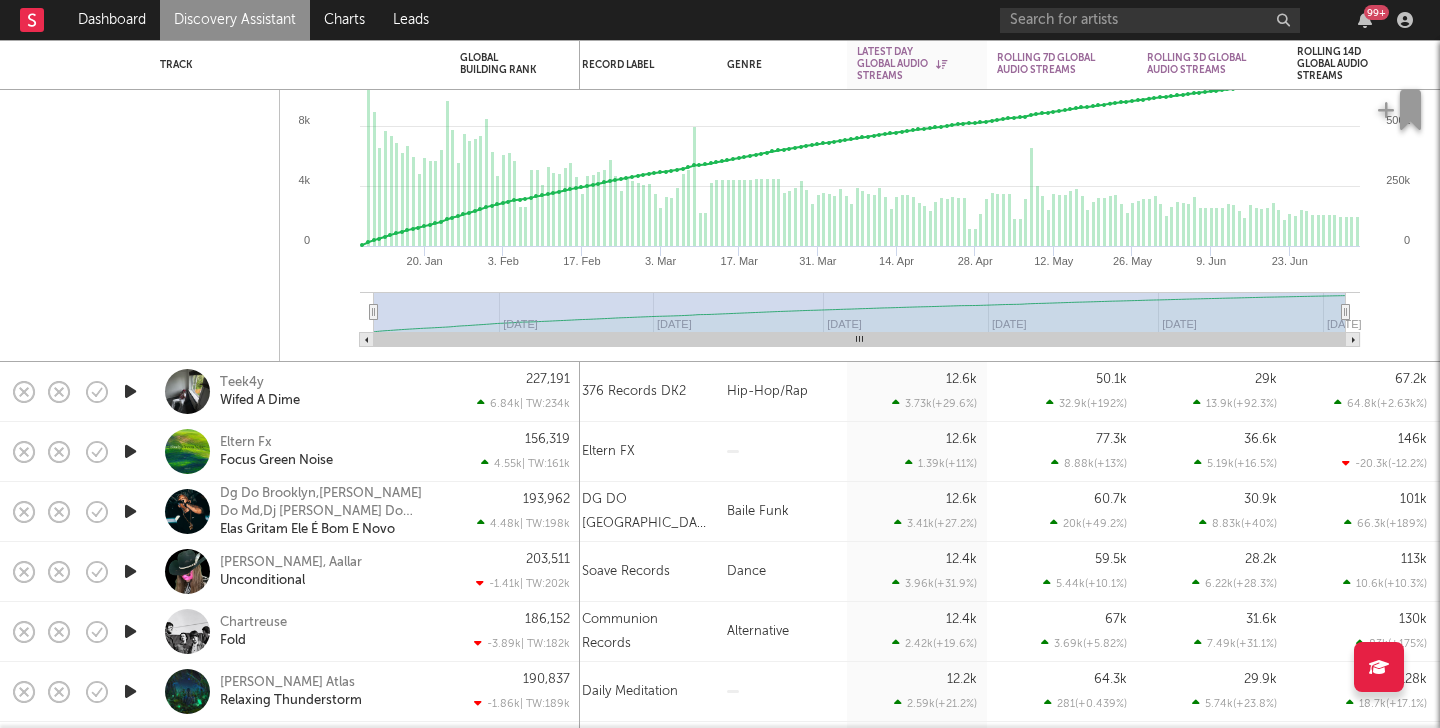 click at bounding box center (130, 391) 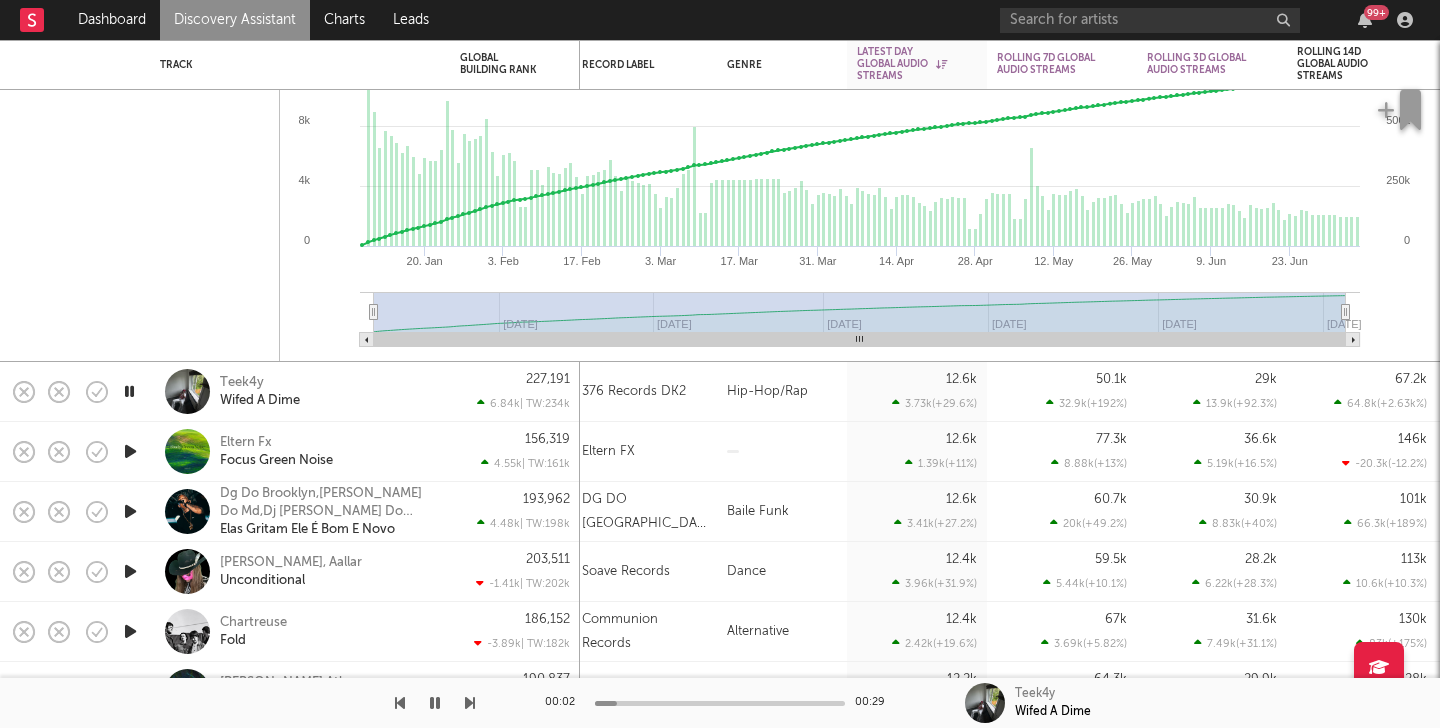 click on "Teek4y Wifed A Dime" at bounding box center [327, 392] 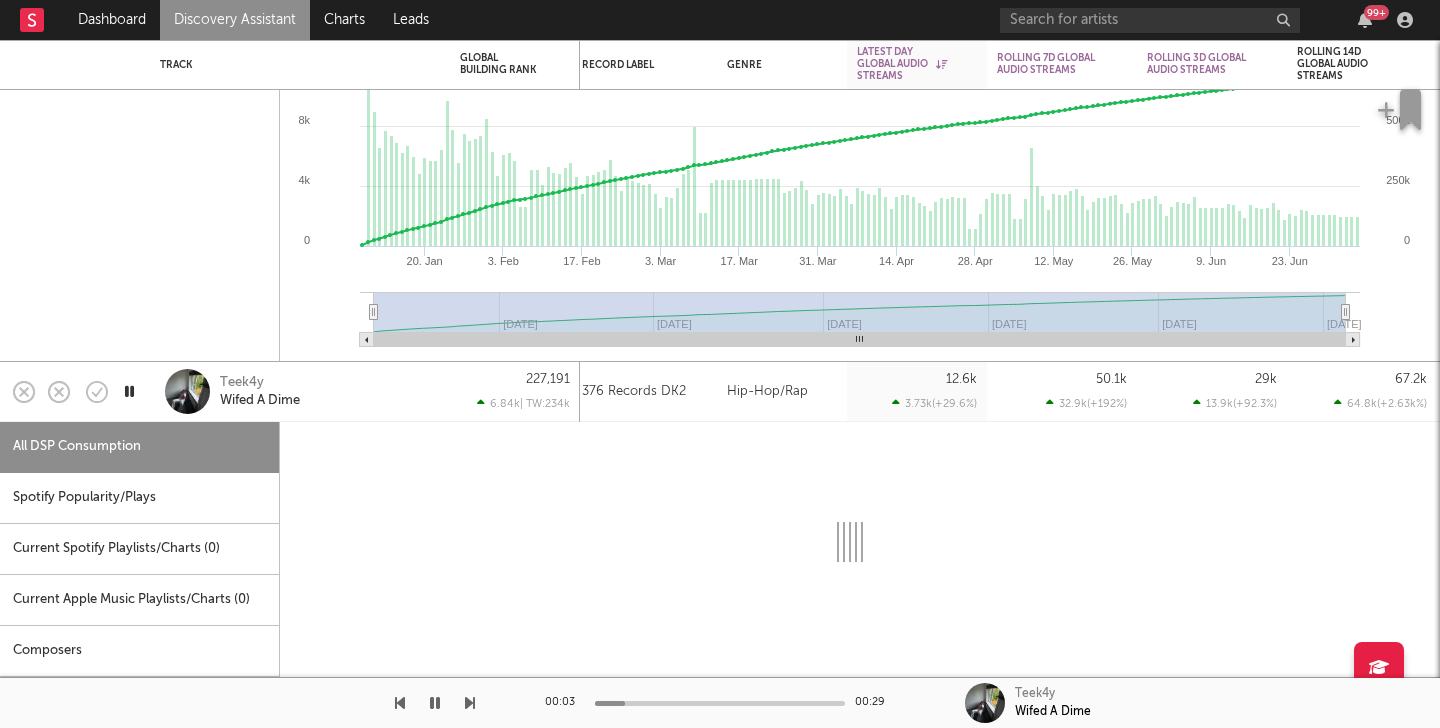 select on "1w" 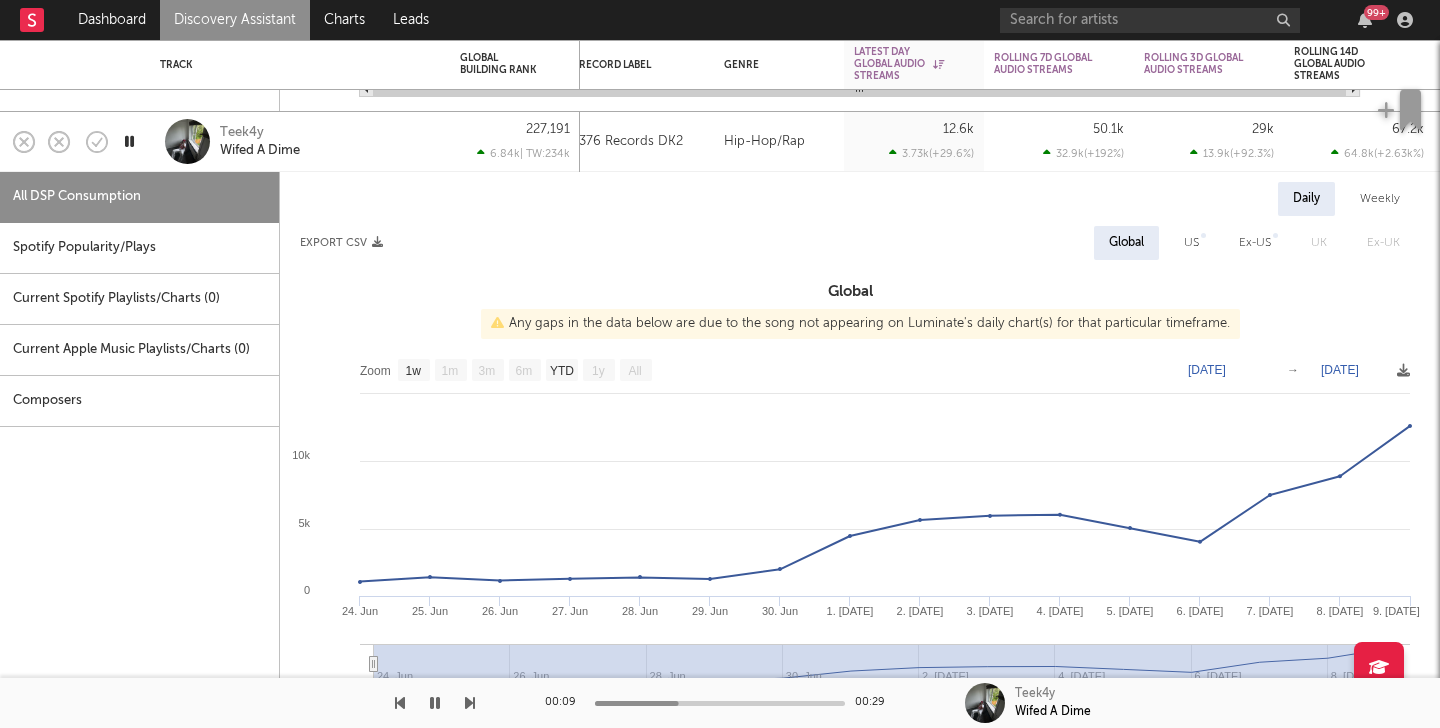 click at bounding box center [129, 141] 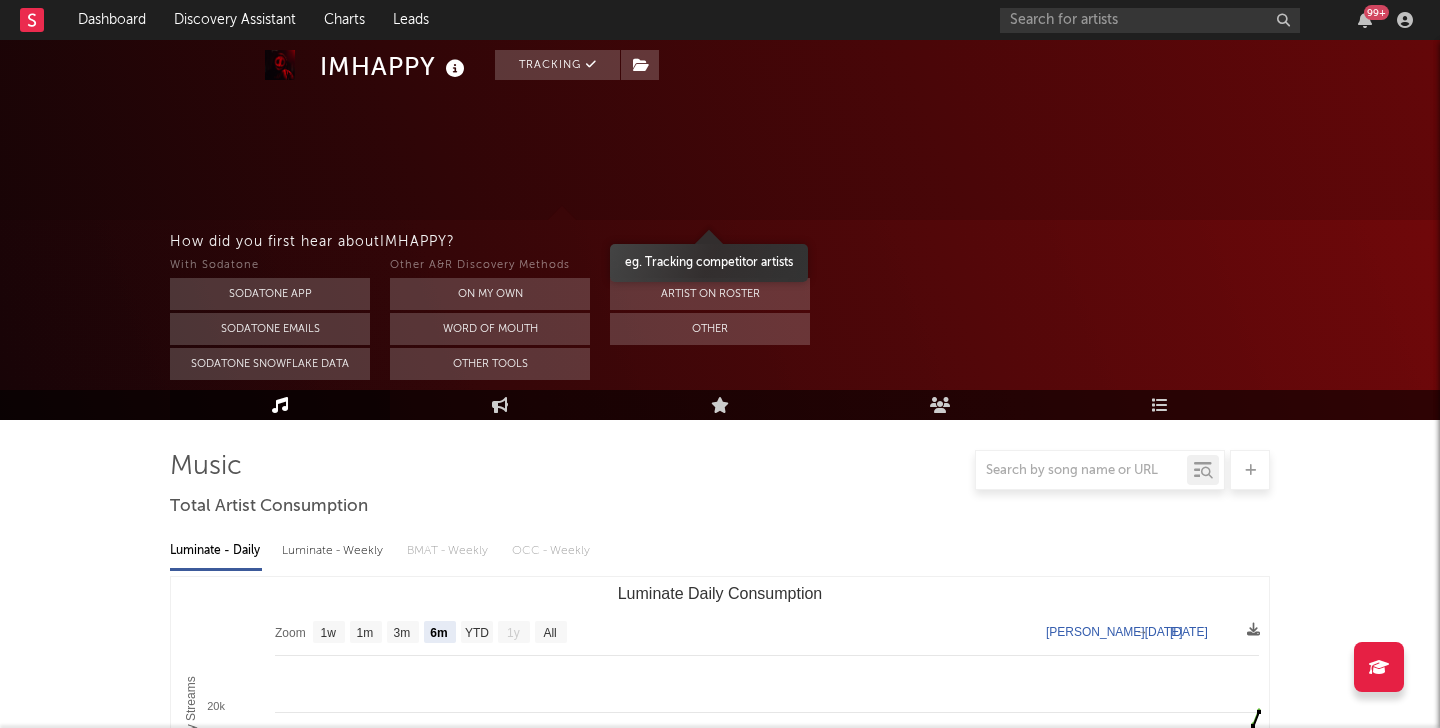 select on "6m" 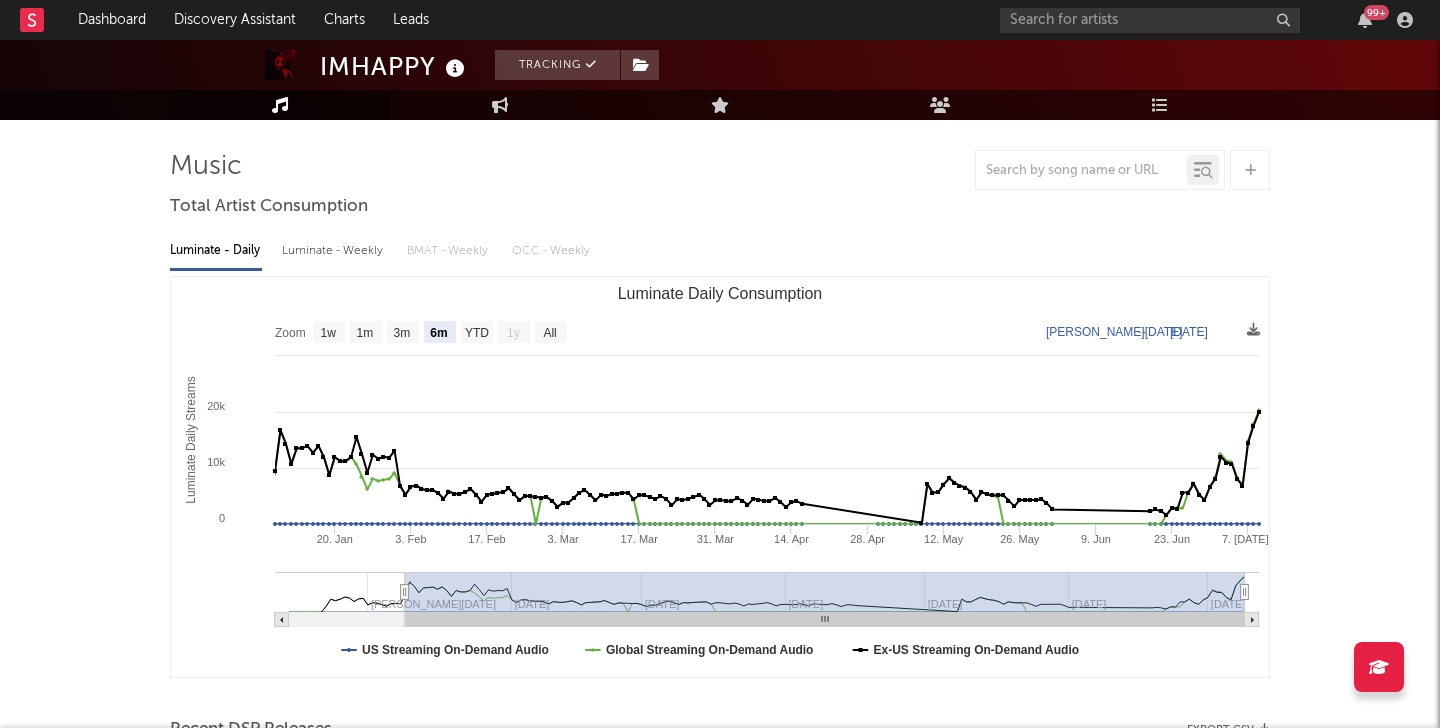scroll, scrollTop: 0, scrollLeft: 0, axis: both 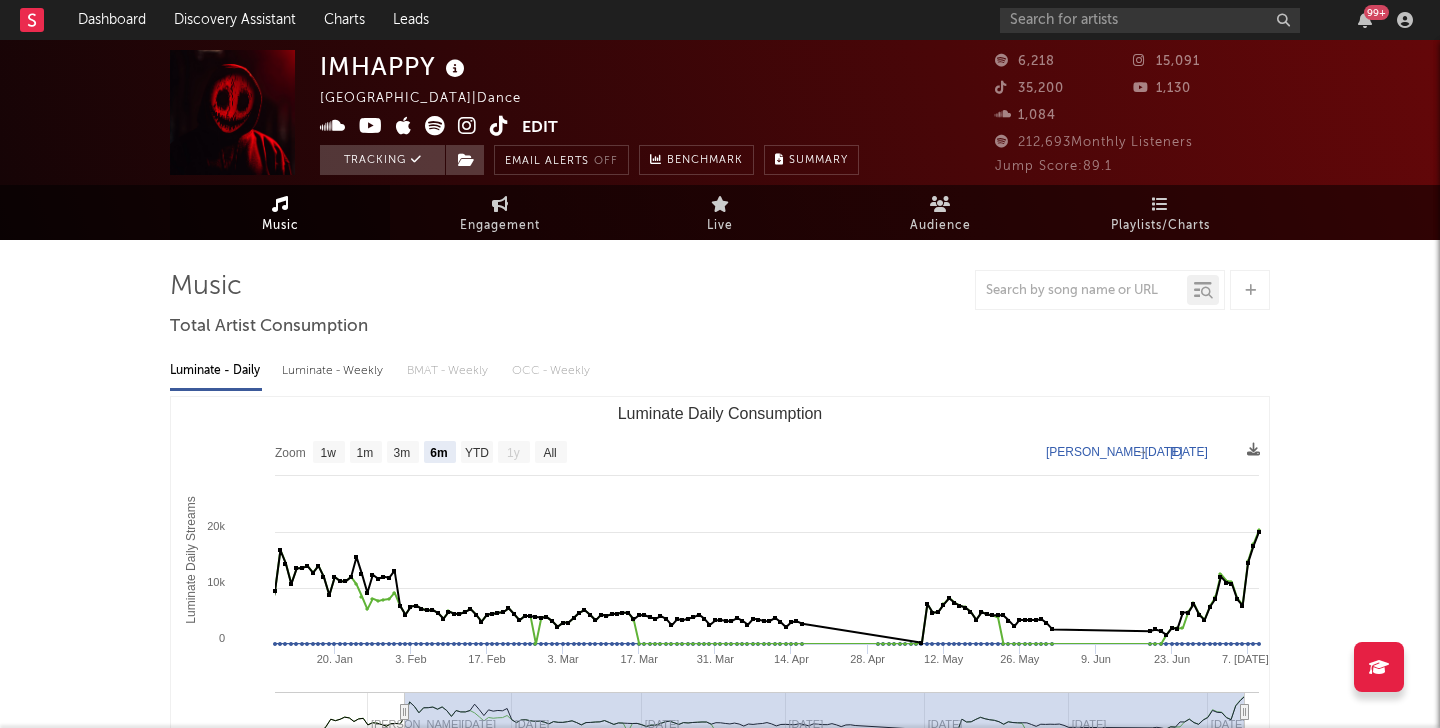 click at bounding box center [467, 126] 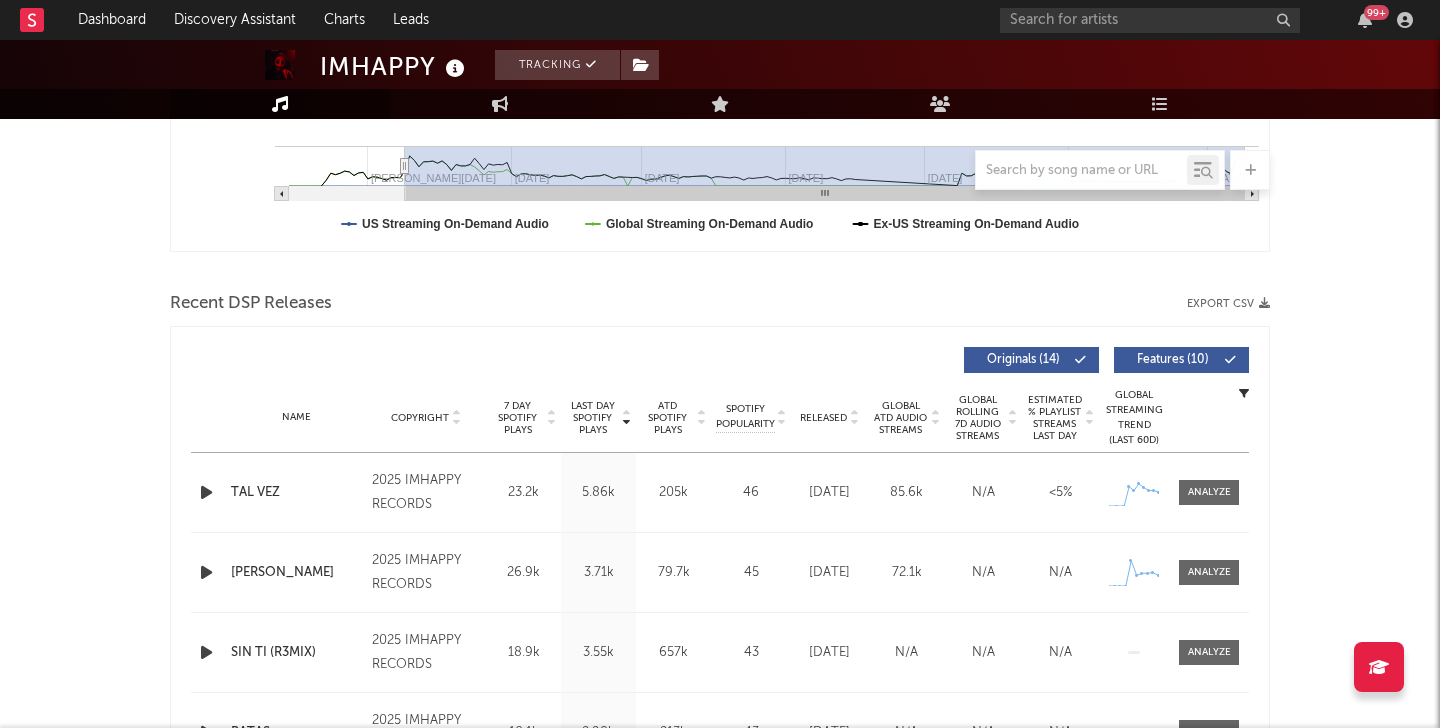 scroll, scrollTop: 716, scrollLeft: 0, axis: vertical 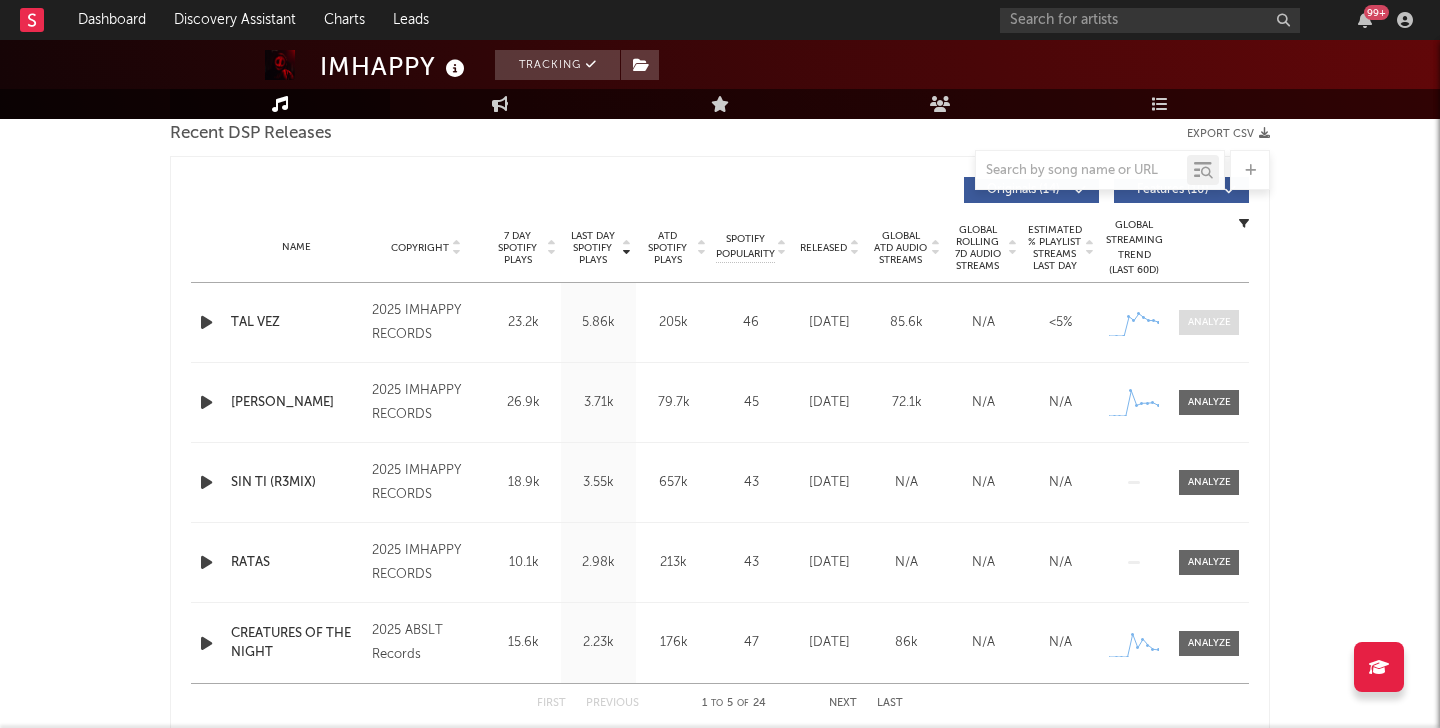 click at bounding box center (1209, 322) 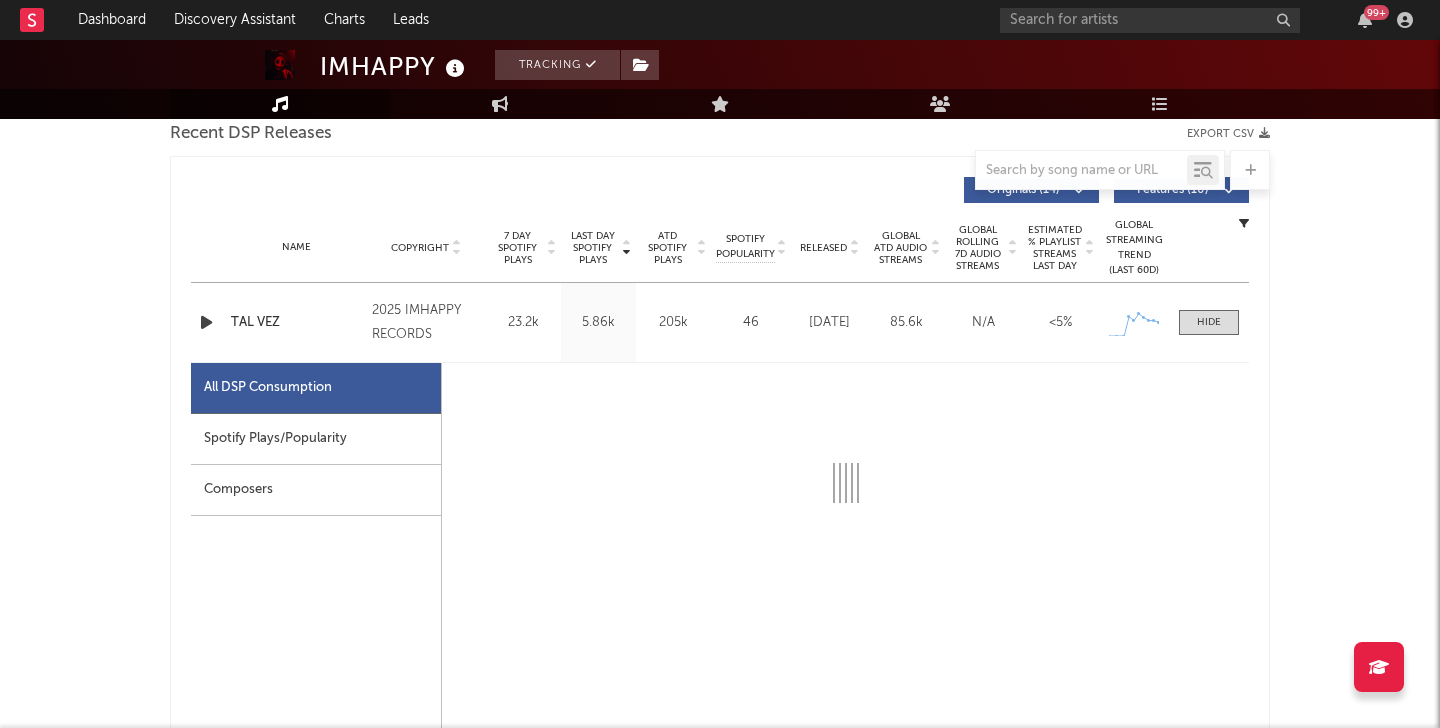 click on "Spotify Plays/Popularity" at bounding box center [316, 439] 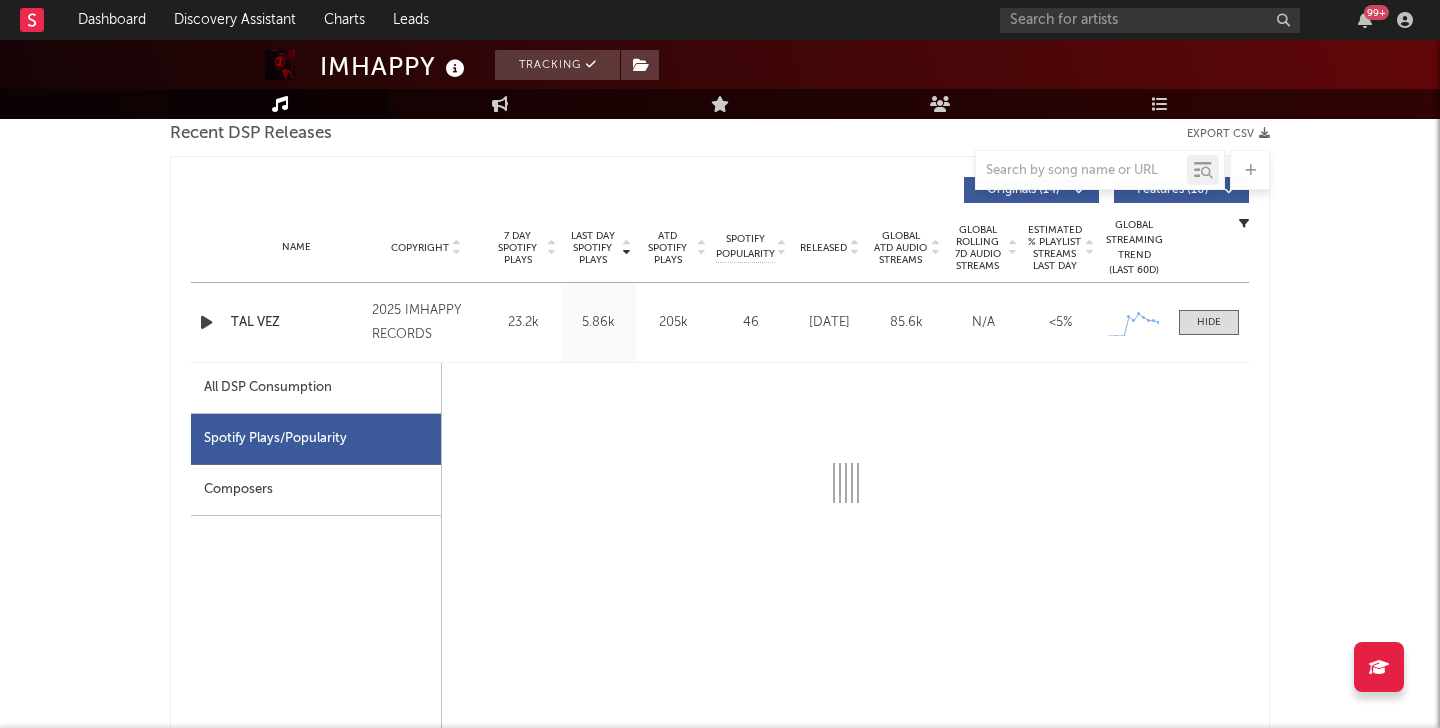 select on "1w" 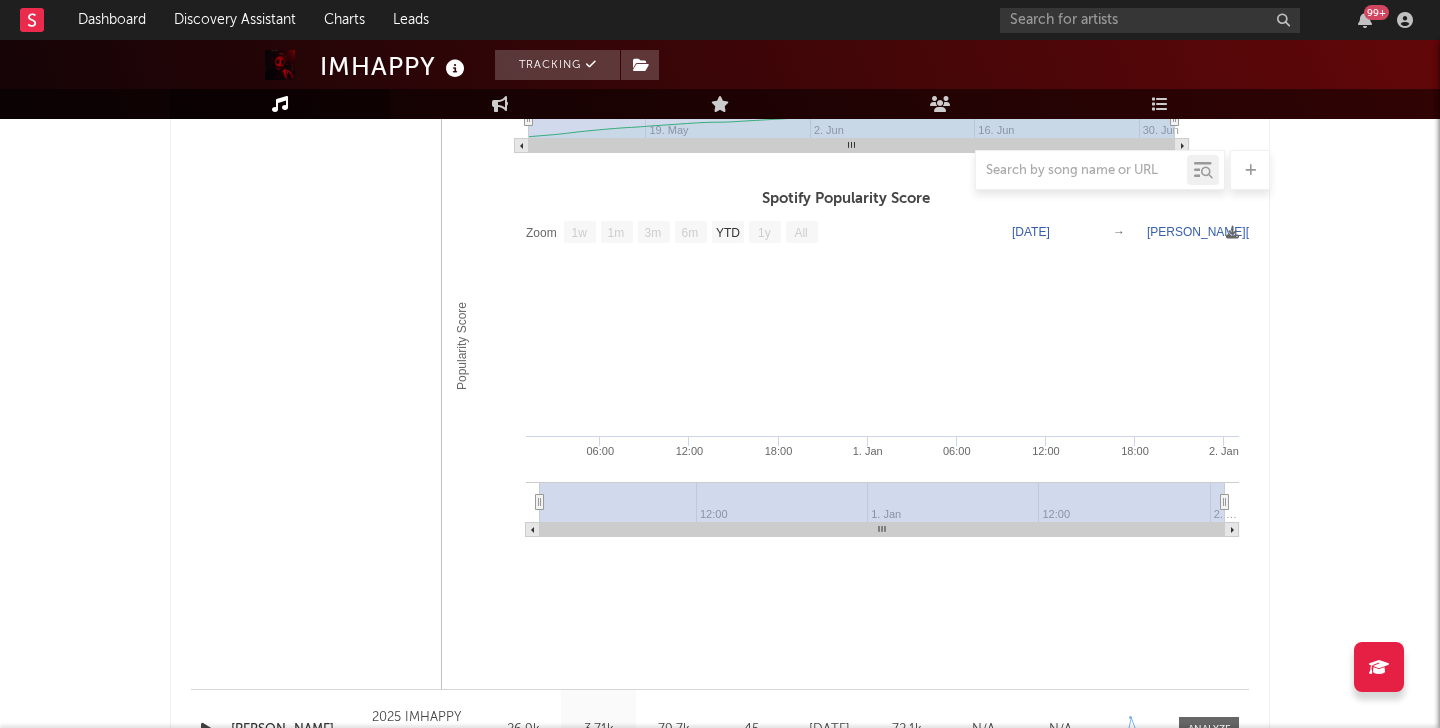 scroll, scrollTop: 1674, scrollLeft: 0, axis: vertical 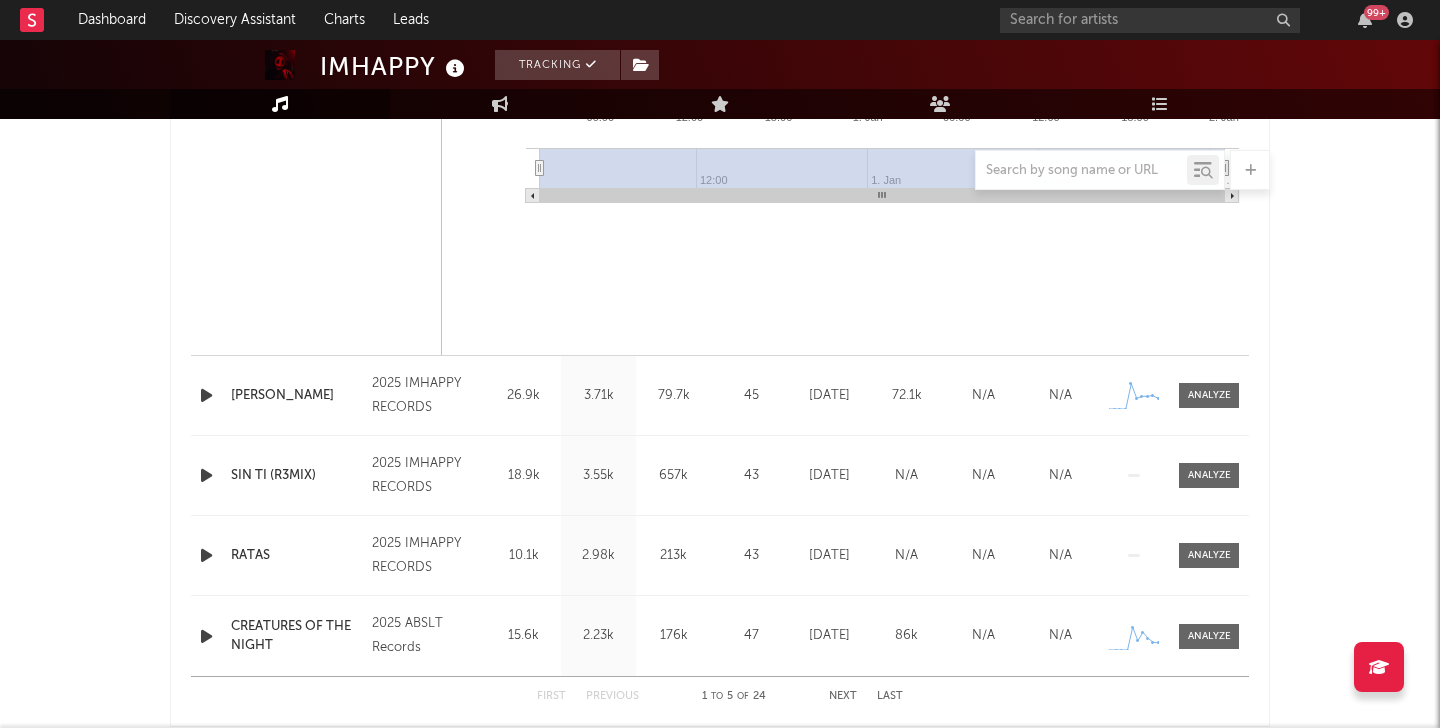 click at bounding box center (1209, 395) 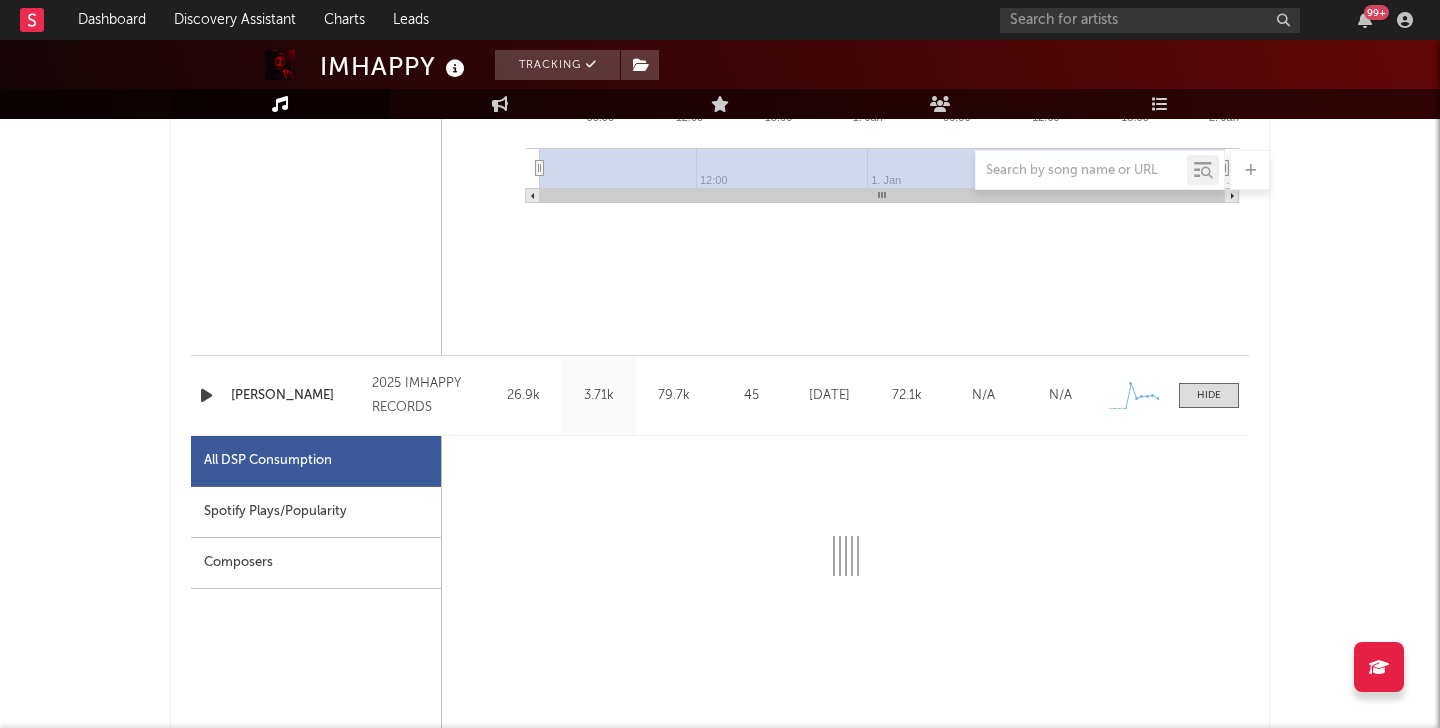 click on "Spotify Plays/Popularity" at bounding box center [316, 512] 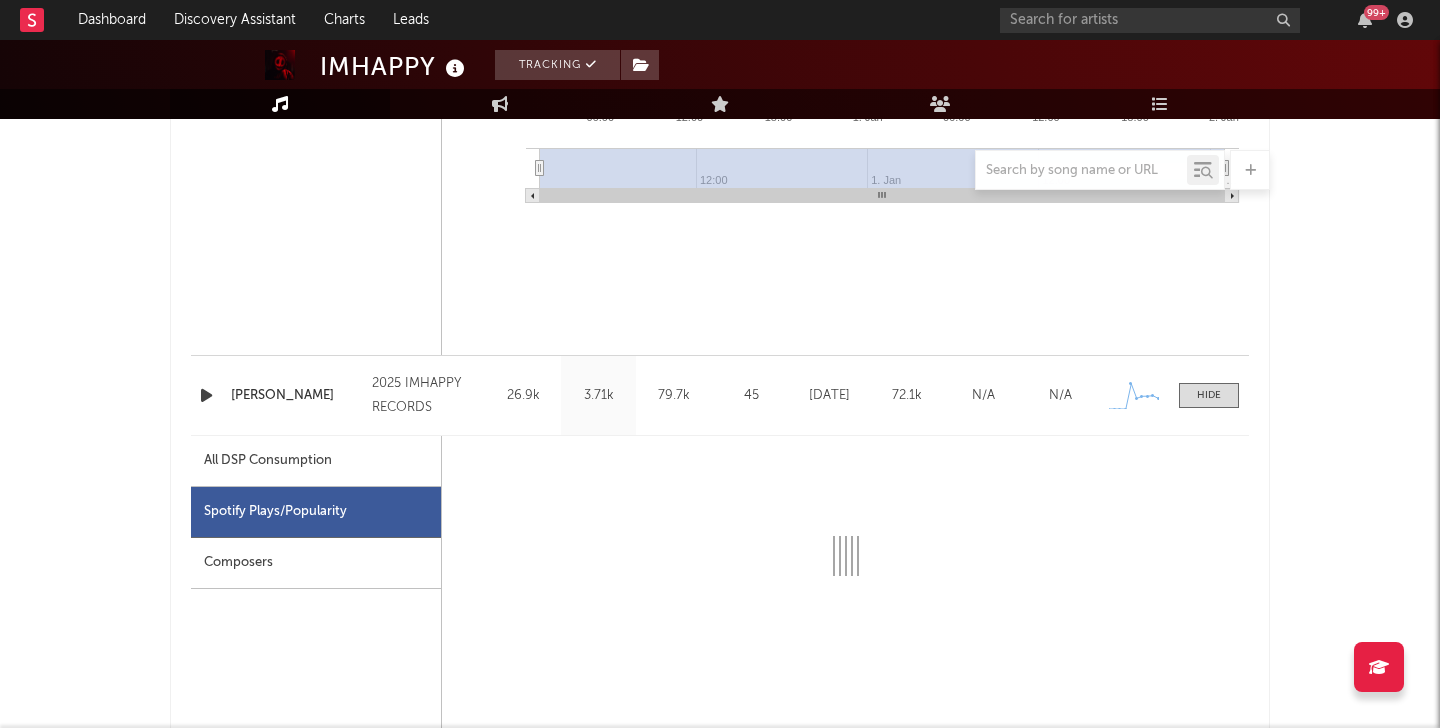 select on "1w" 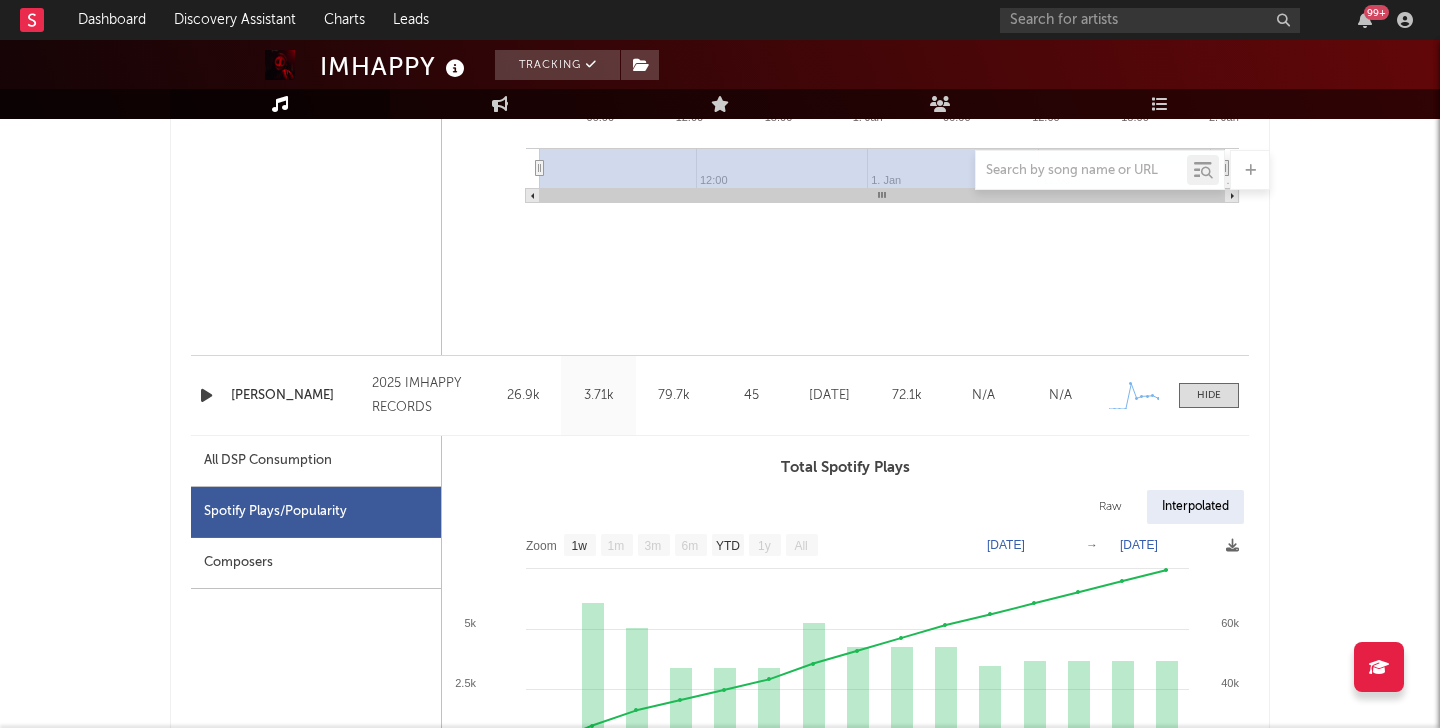 scroll, scrollTop: 1819, scrollLeft: 0, axis: vertical 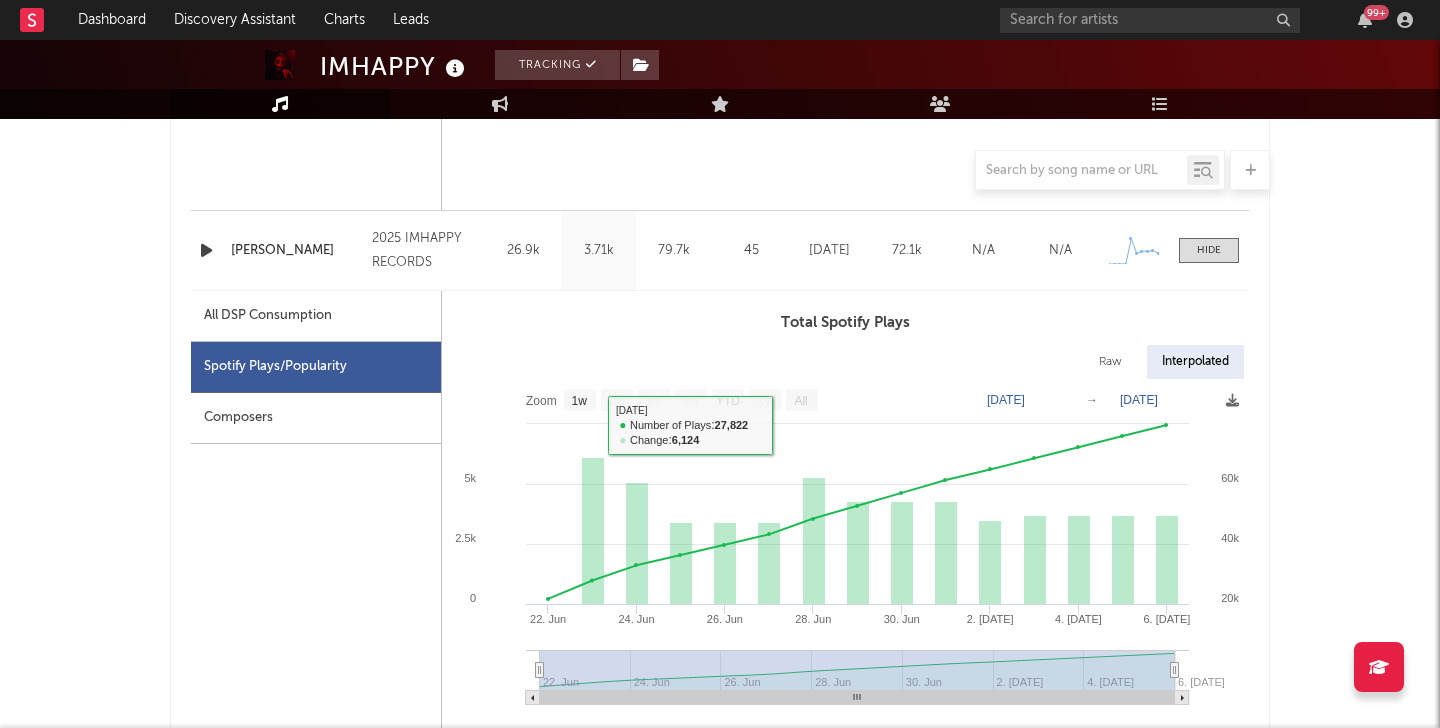 click on "All DSP Consumption" at bounding box center [268, 316] 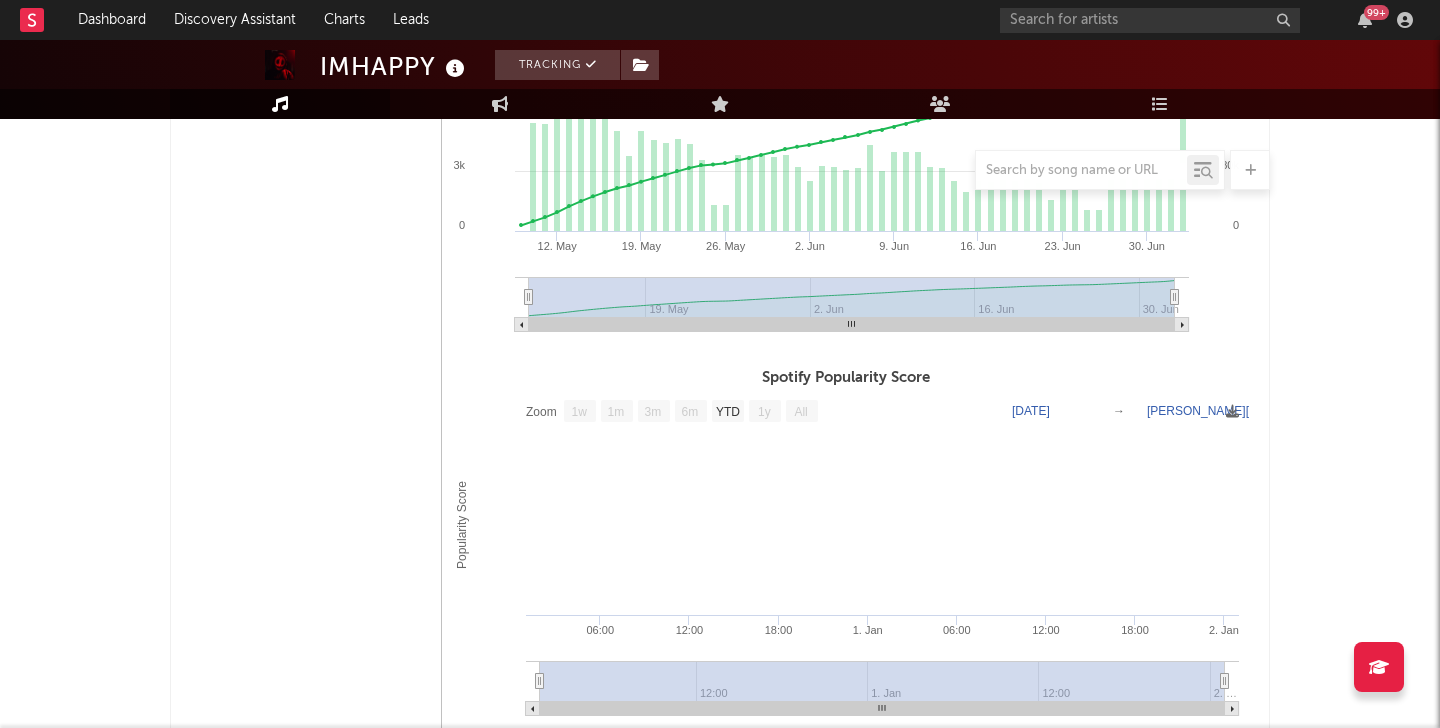 scroll, scrollTop: 724, scrollLeft: 0, axis: vertical 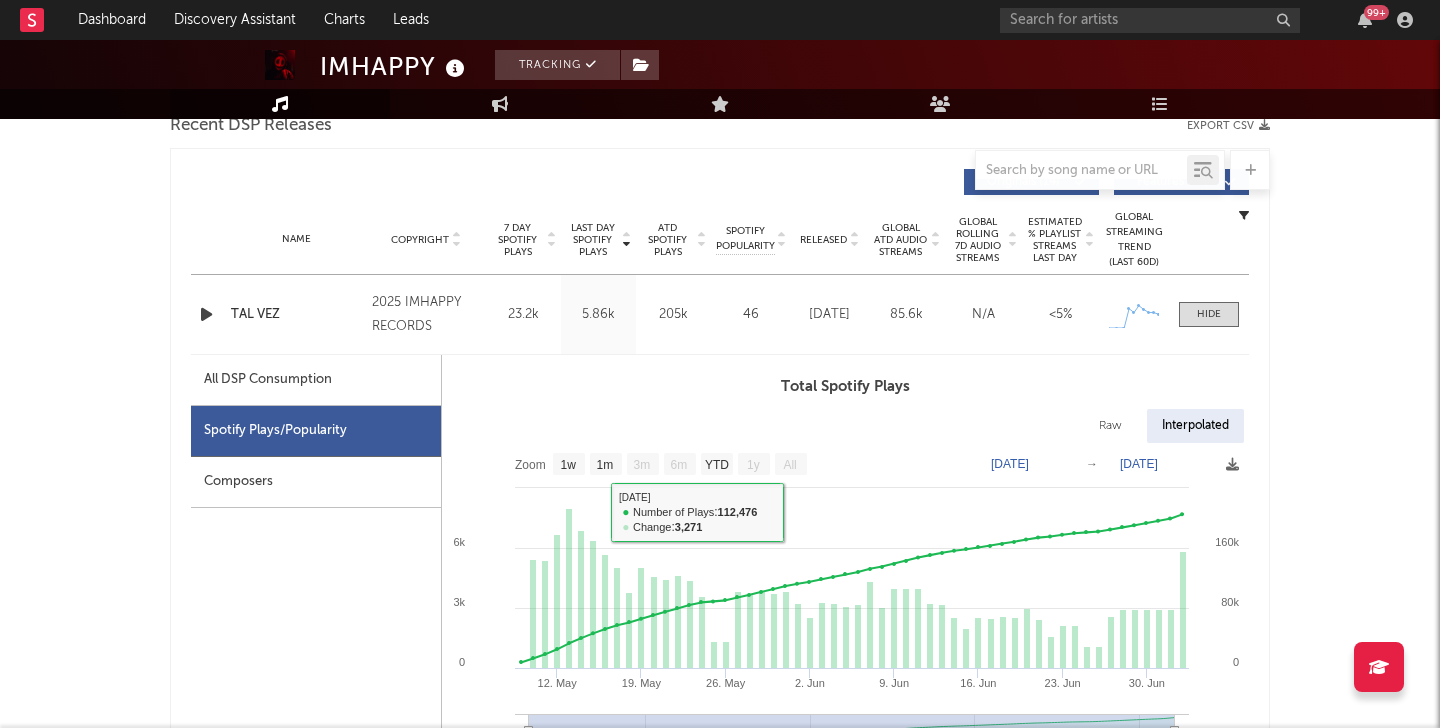 click on "All DSP Consumption" at bounding box center (268, 380) 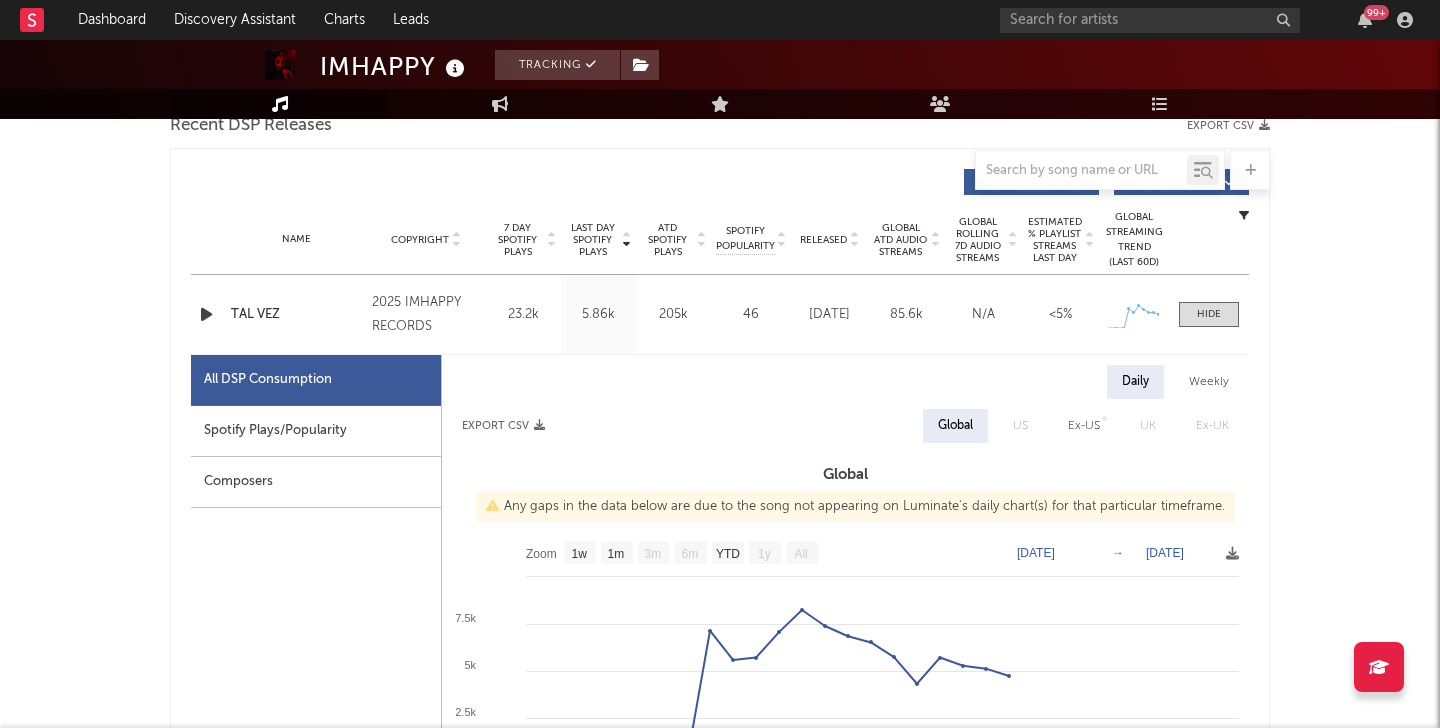 select on "1w" 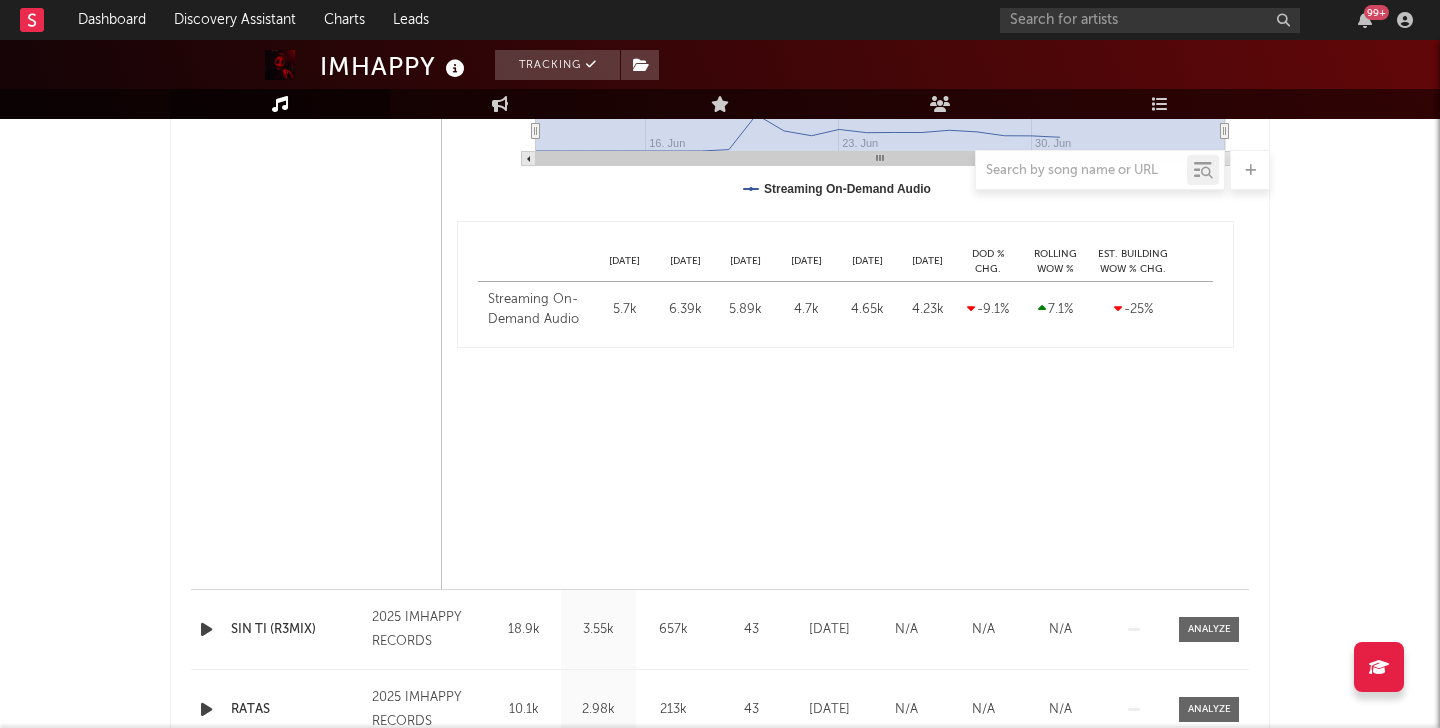 scroll, scrollTop: 2751, scrollLeft: 0, axis: vertical 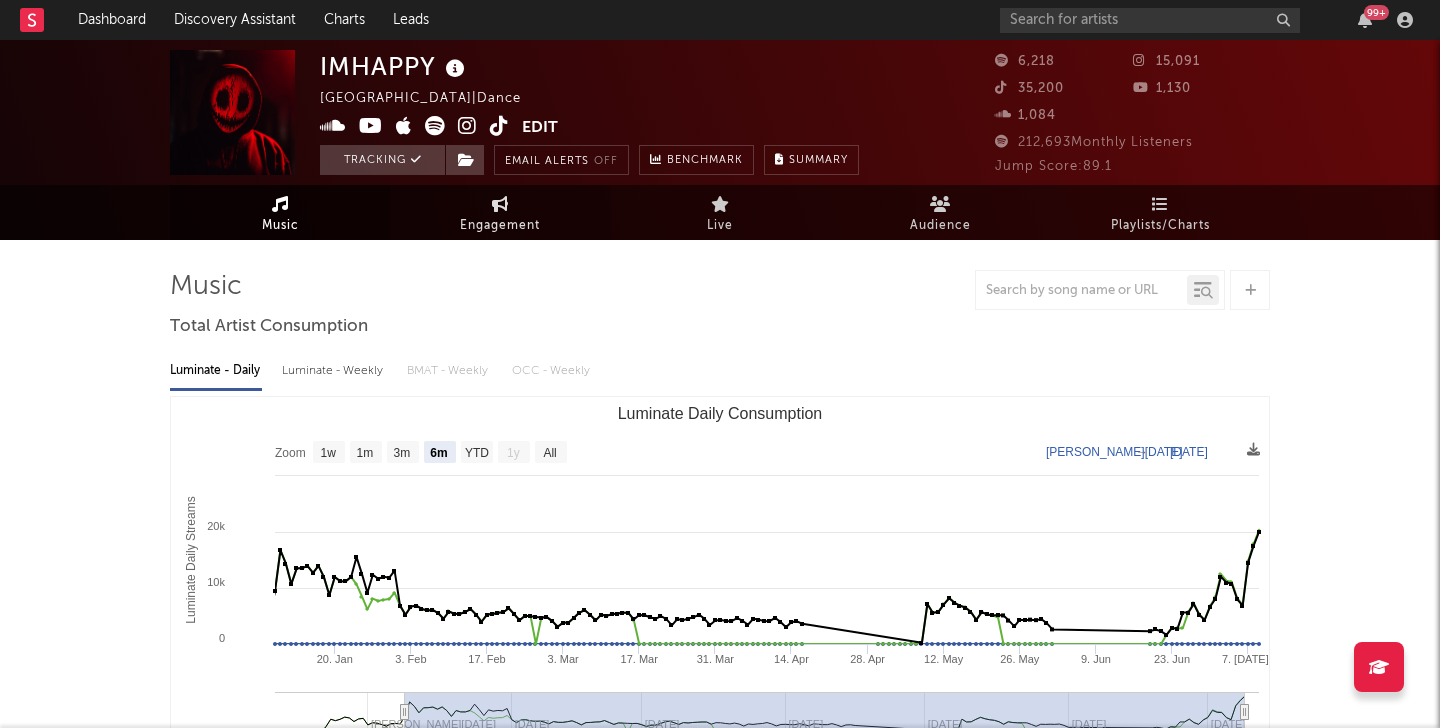 click on "Engagement" at bounding box center [500, 226] 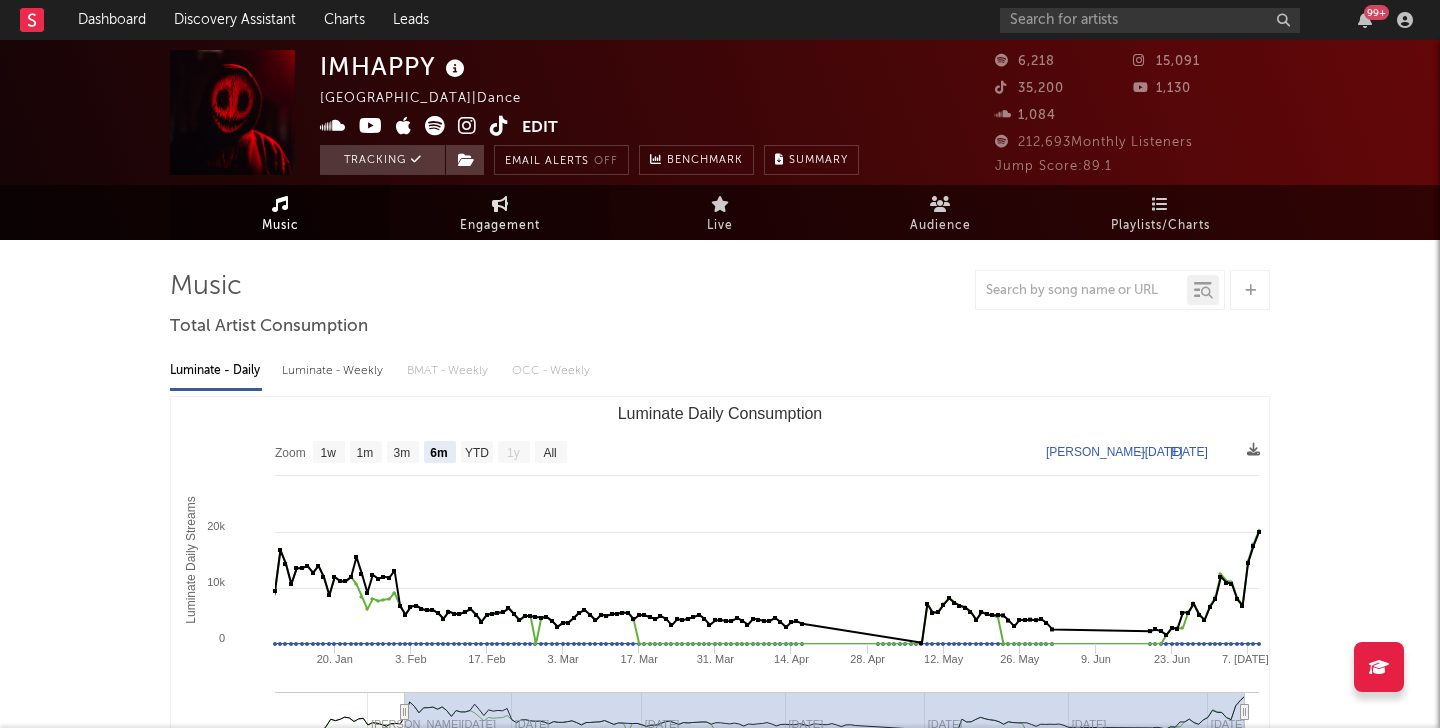 select on "1w" 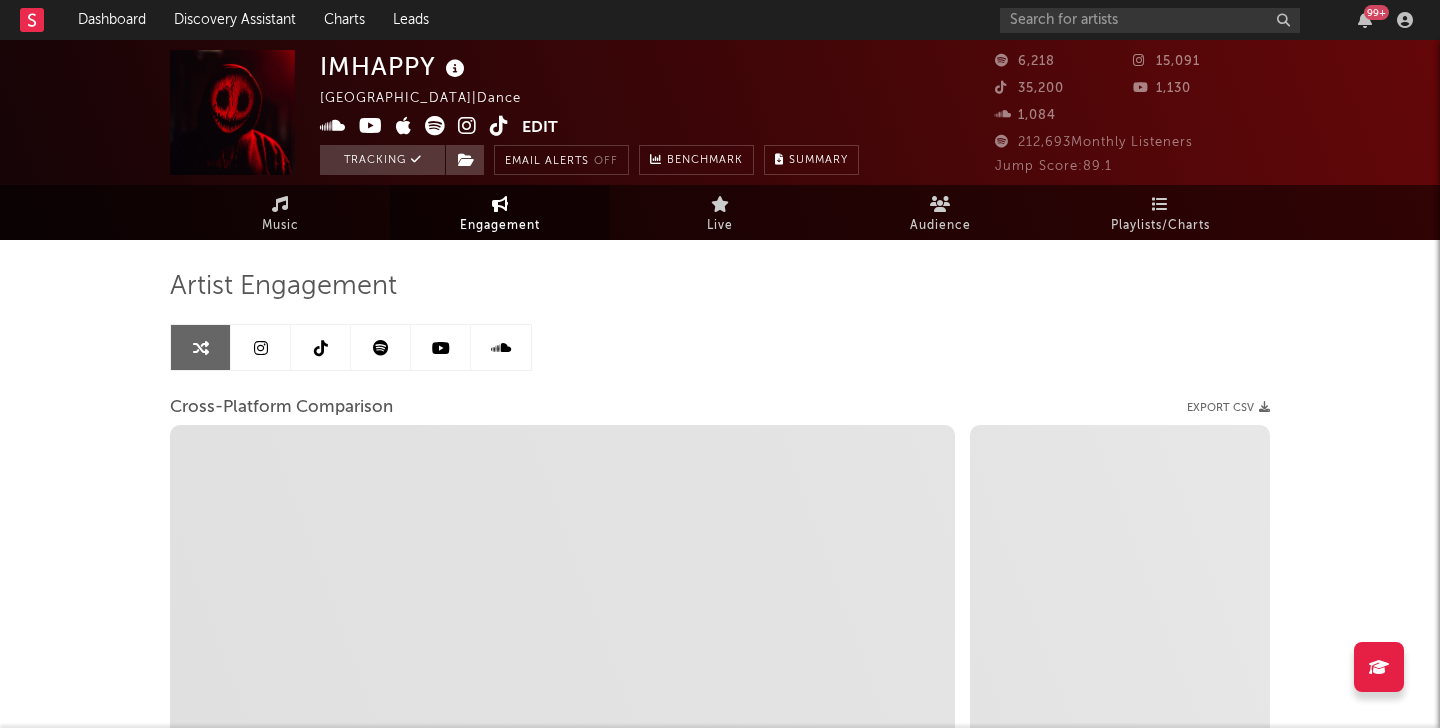 select on "1m" 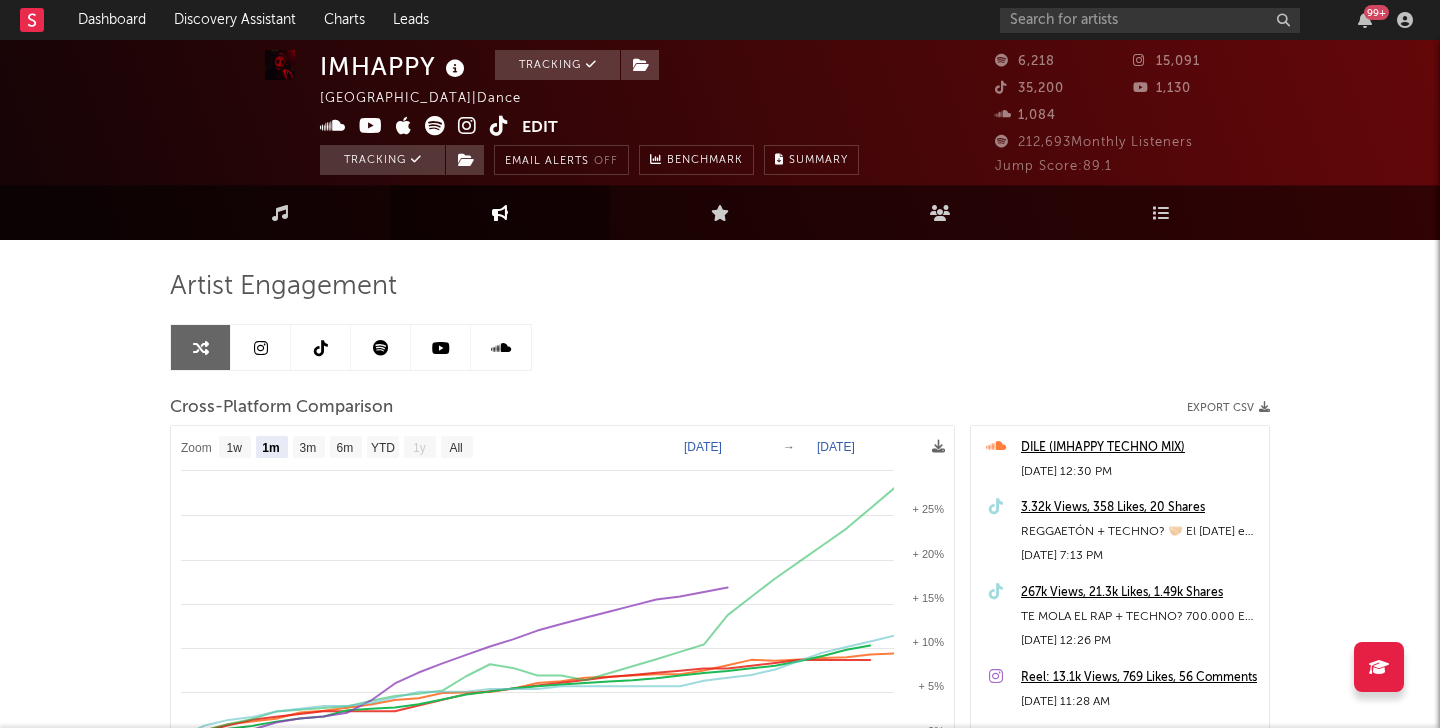 scroll, scrollTop: 362, scrollLeft: 0, axis: vertical 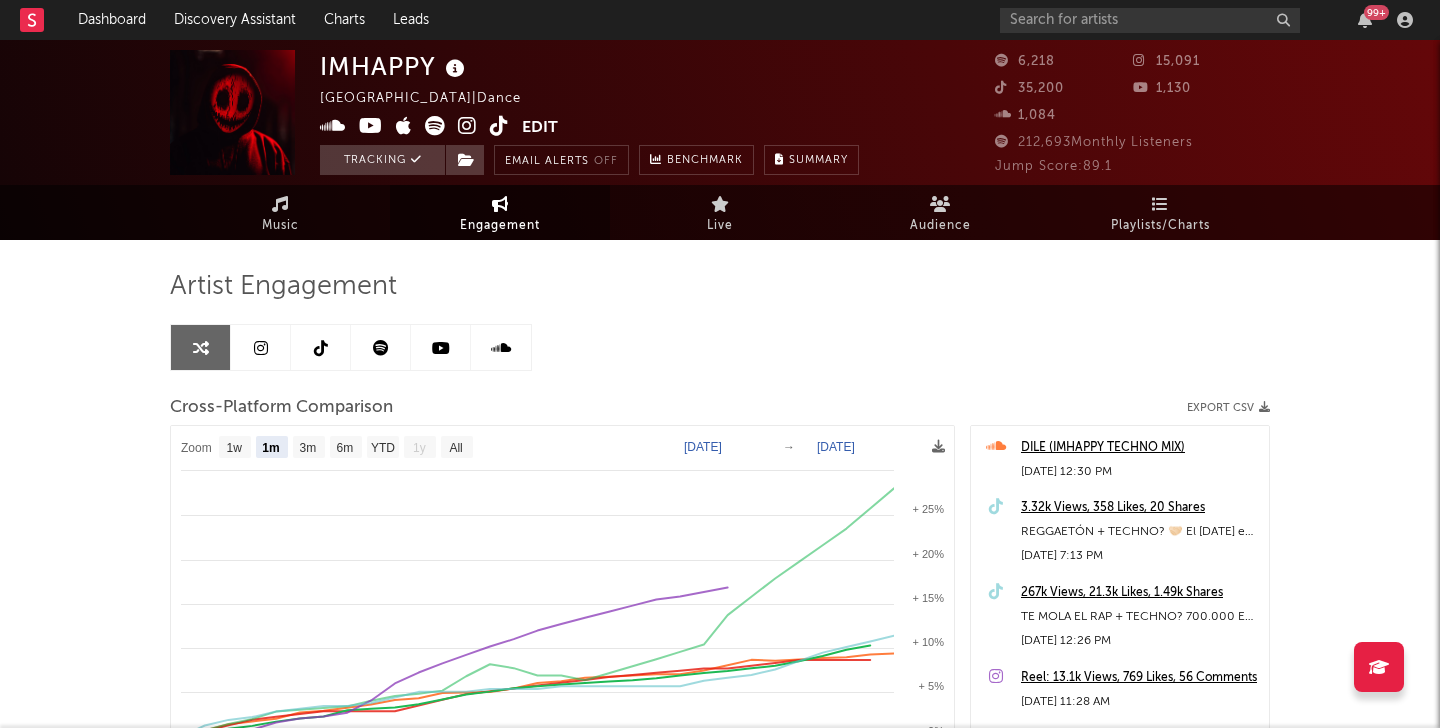 click at bounding box center (261, 347) 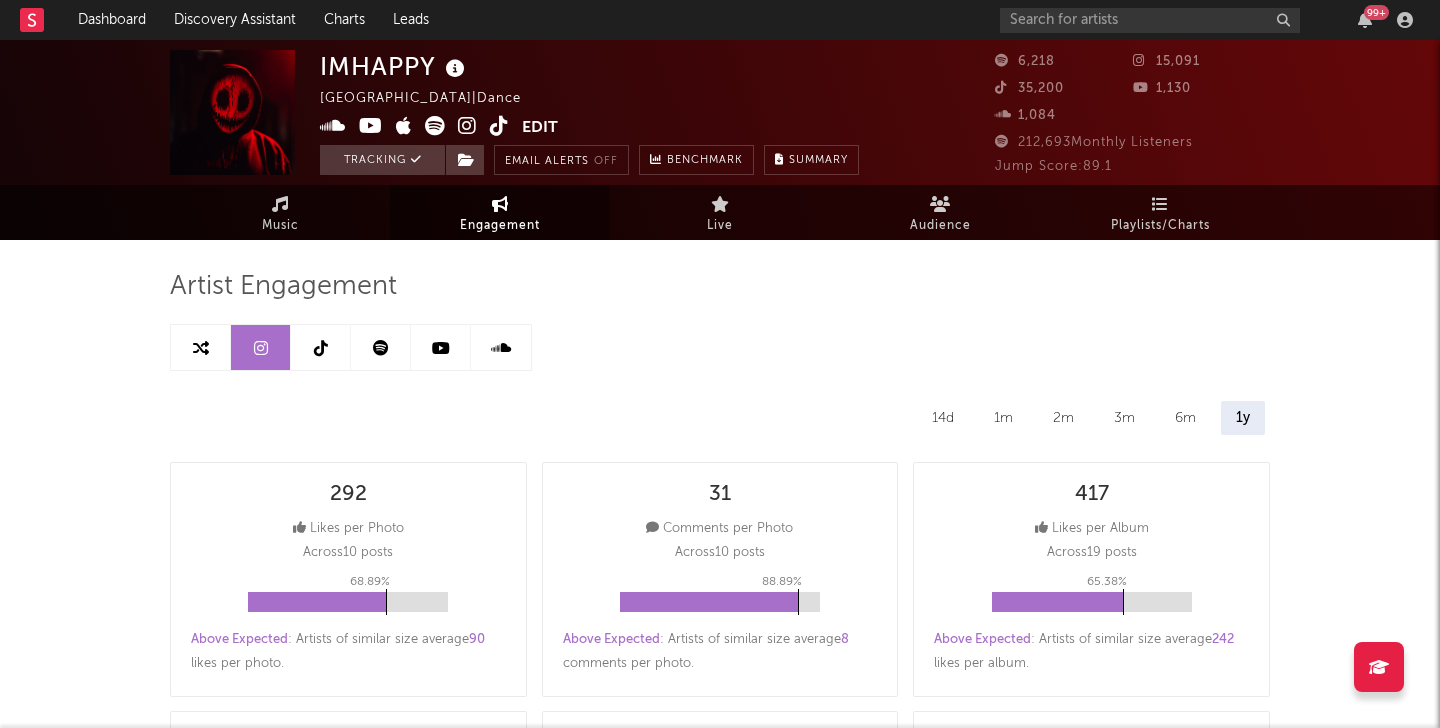 select on "6m" 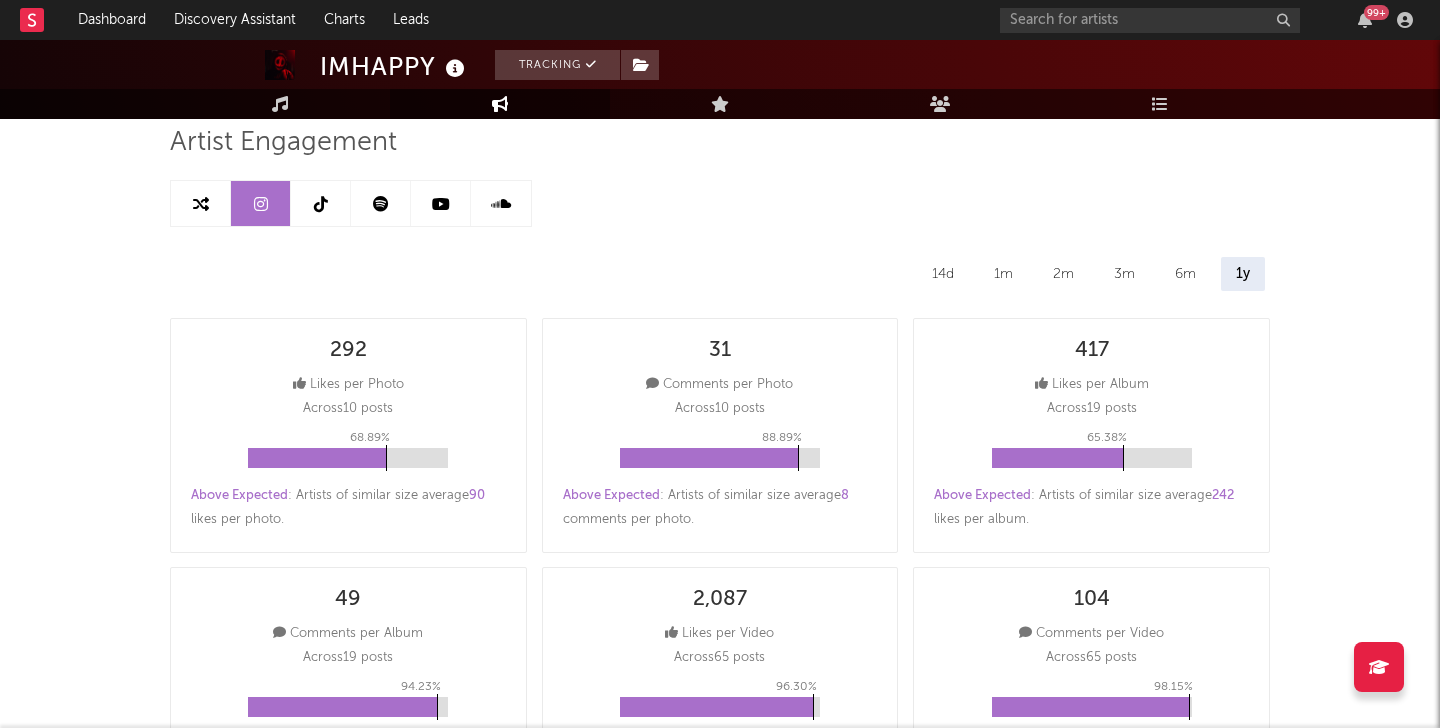 scroll, scrollTop: 0, scrollLeft: 0, axis: both 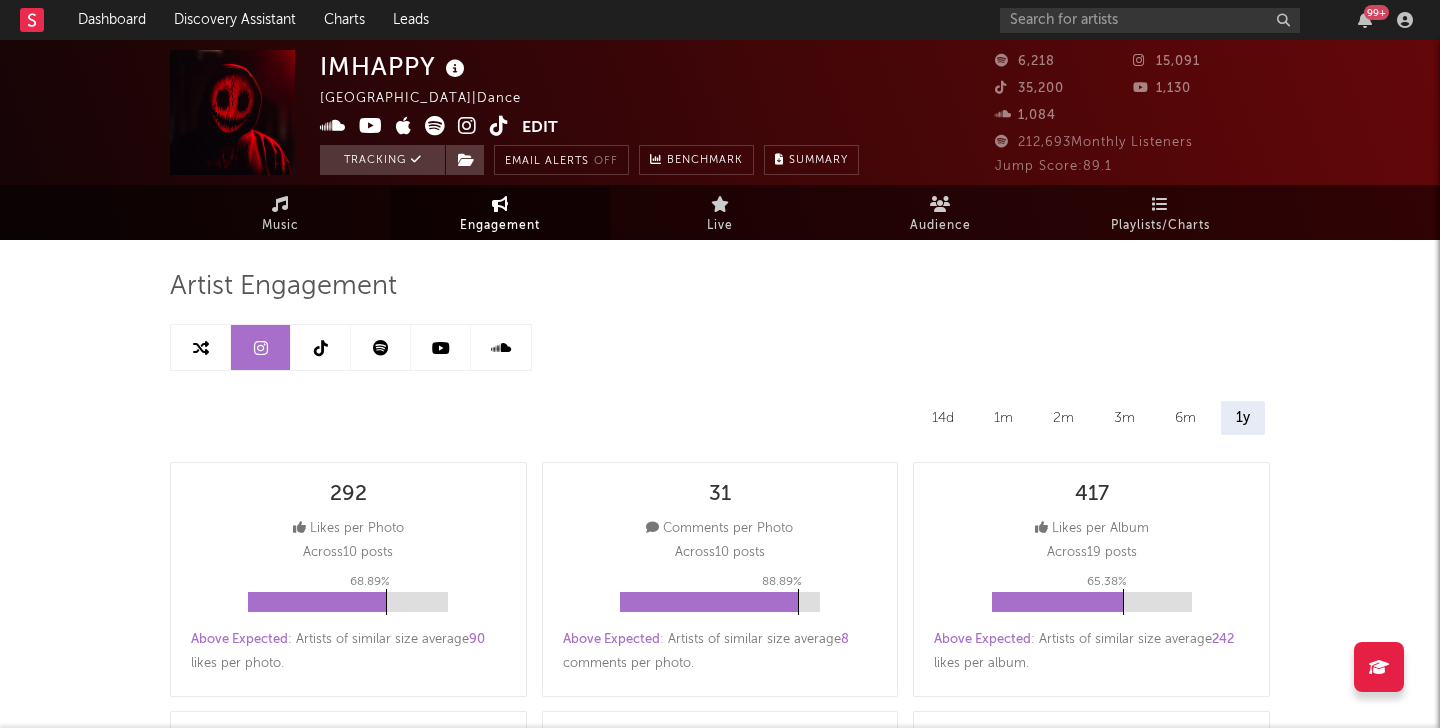 click at bounding box center [421, 128] 